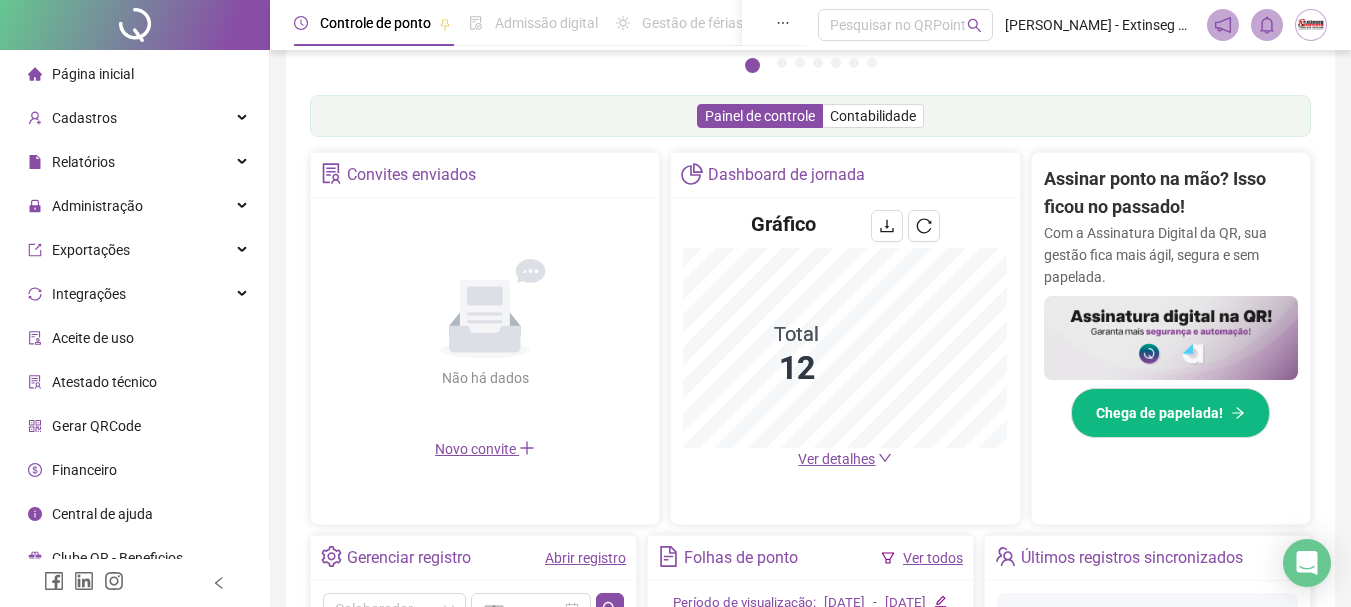 scroll, scrollTop: 300, scrollLeft: 0, axis: vertical 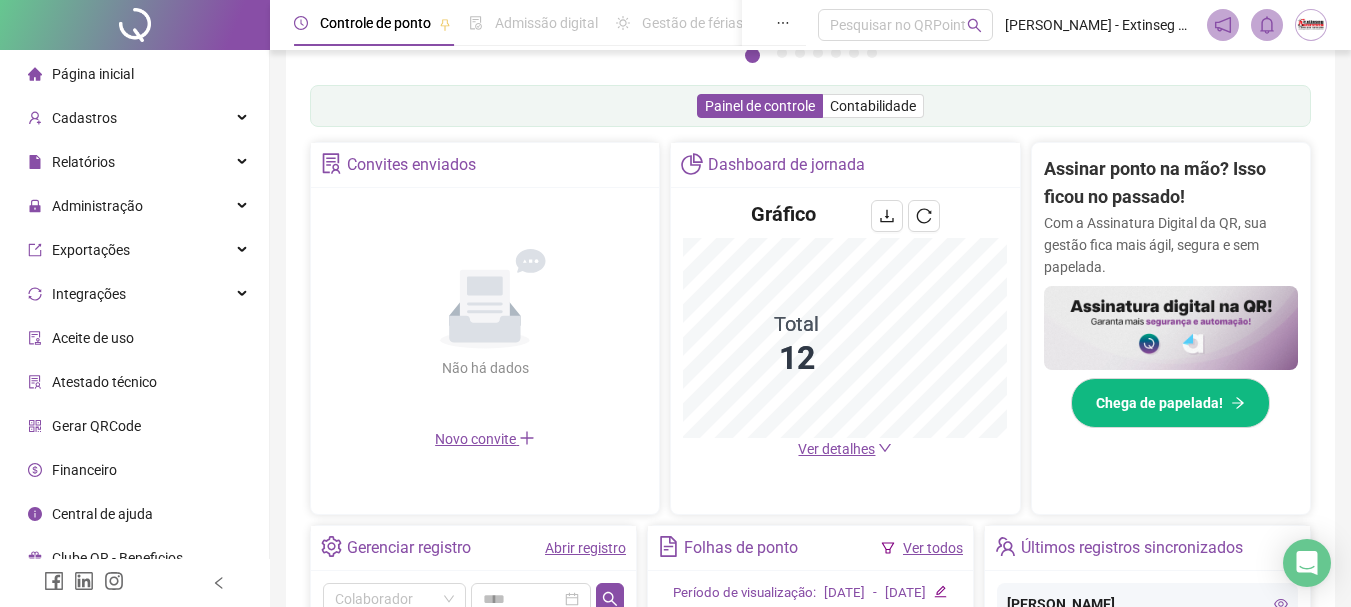 click on "Ver detalhes" at bounding box center [836, 449] 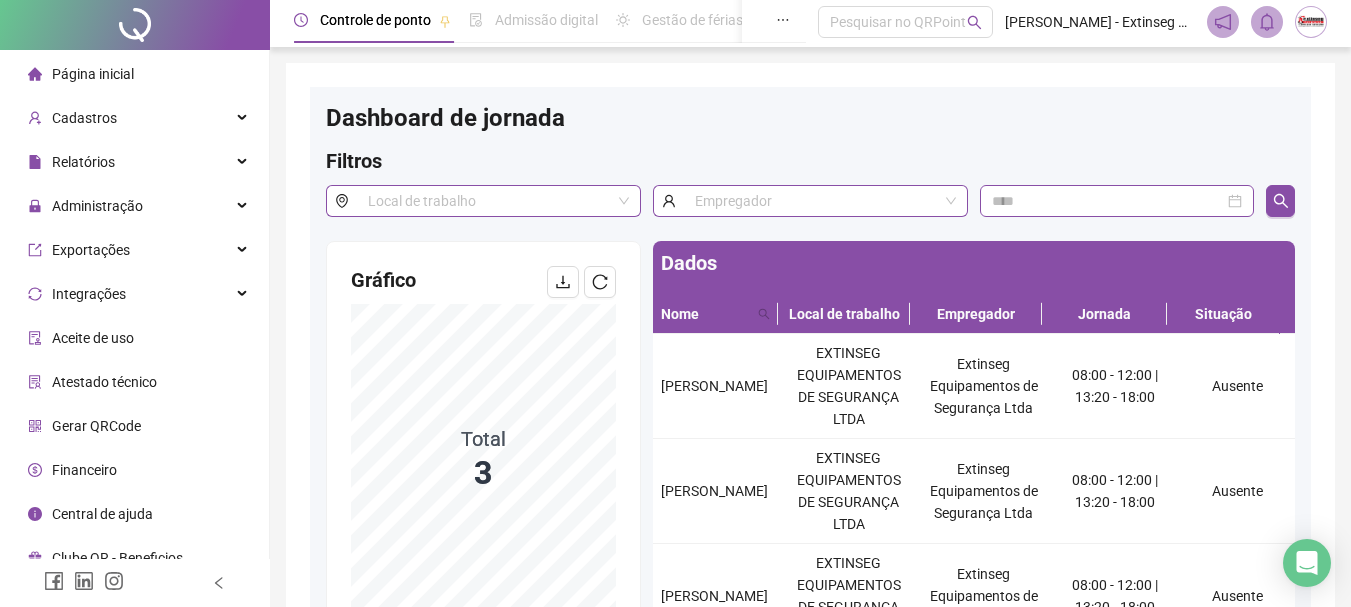 scroll, scrollTop: 0, scrollLeft: 0, axis: both 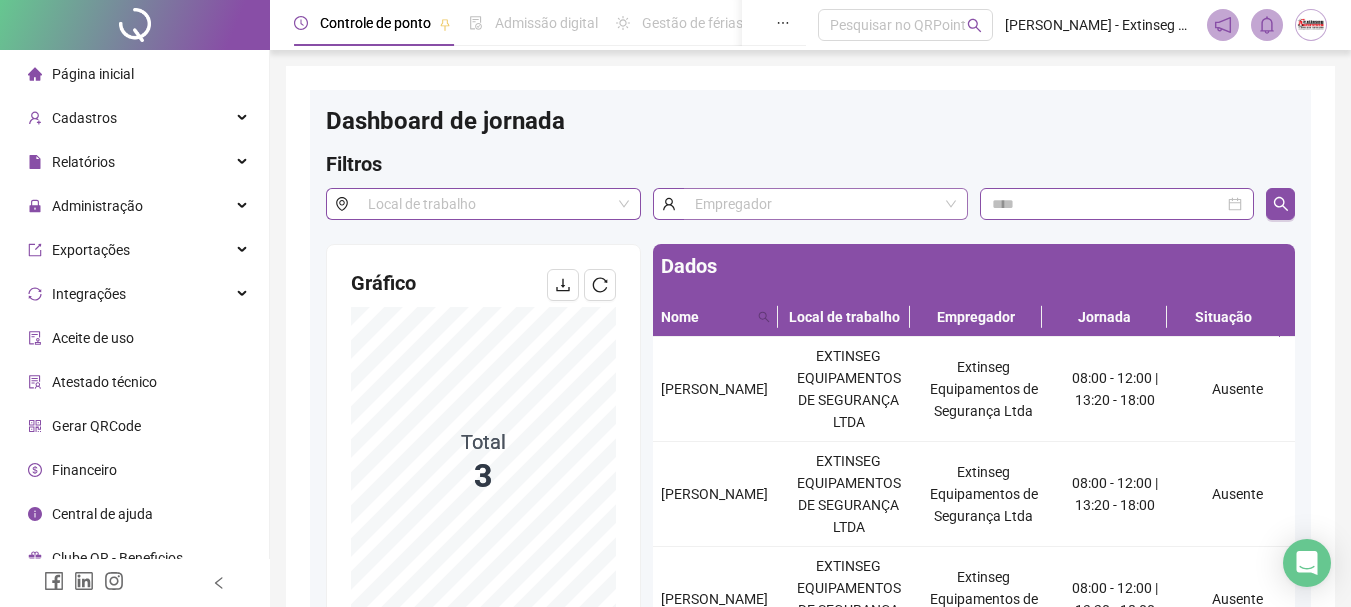 click at bounding box center (819, 204) 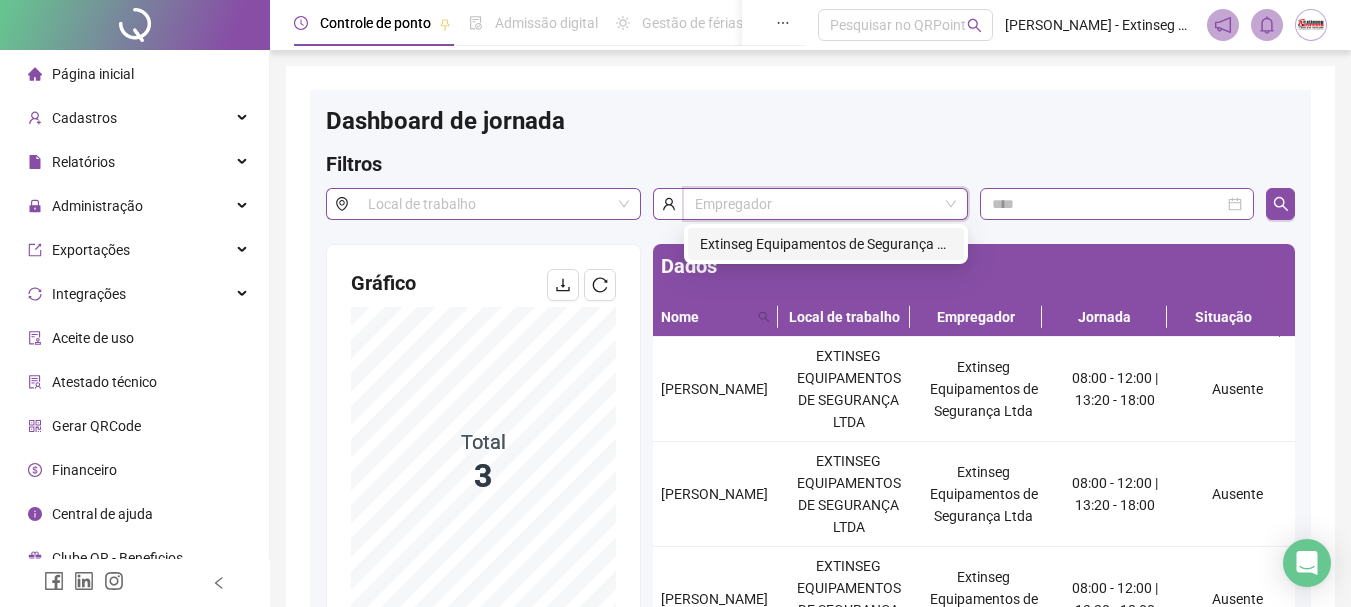 click at bounding box center (819, 204) 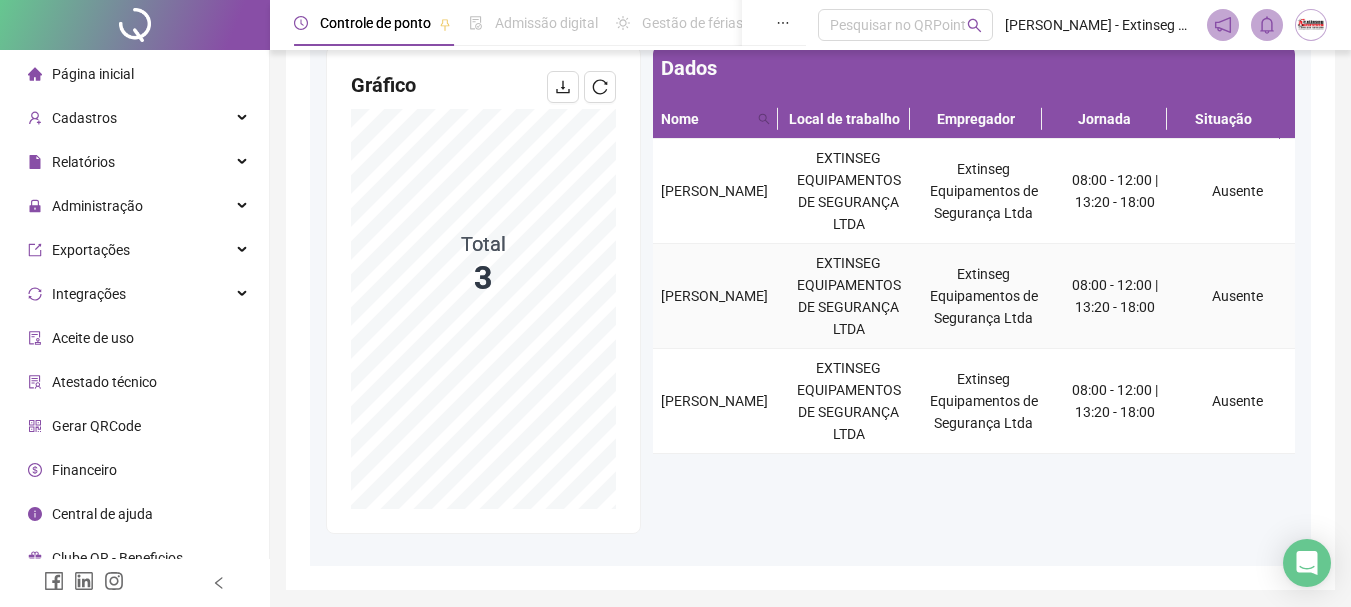 scroll, scrollTop: 200, scrollLeft: 0, axis: vertical 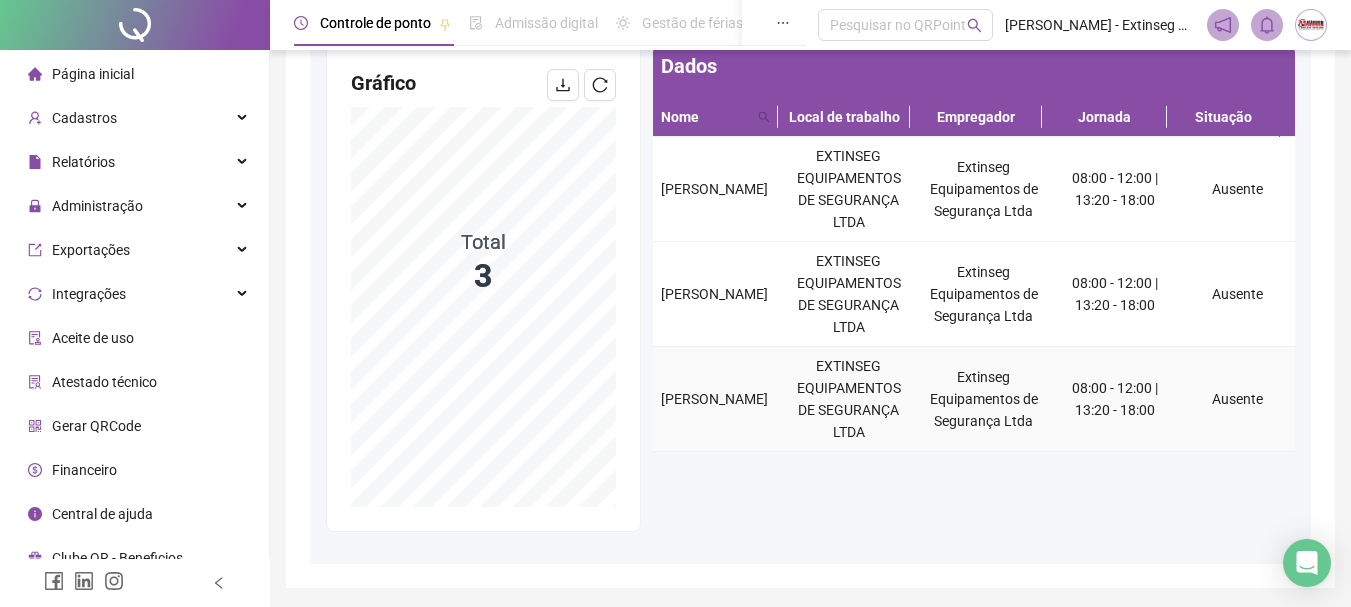 click on "[PERSON_NAME]" at bounding box center [714, 399] 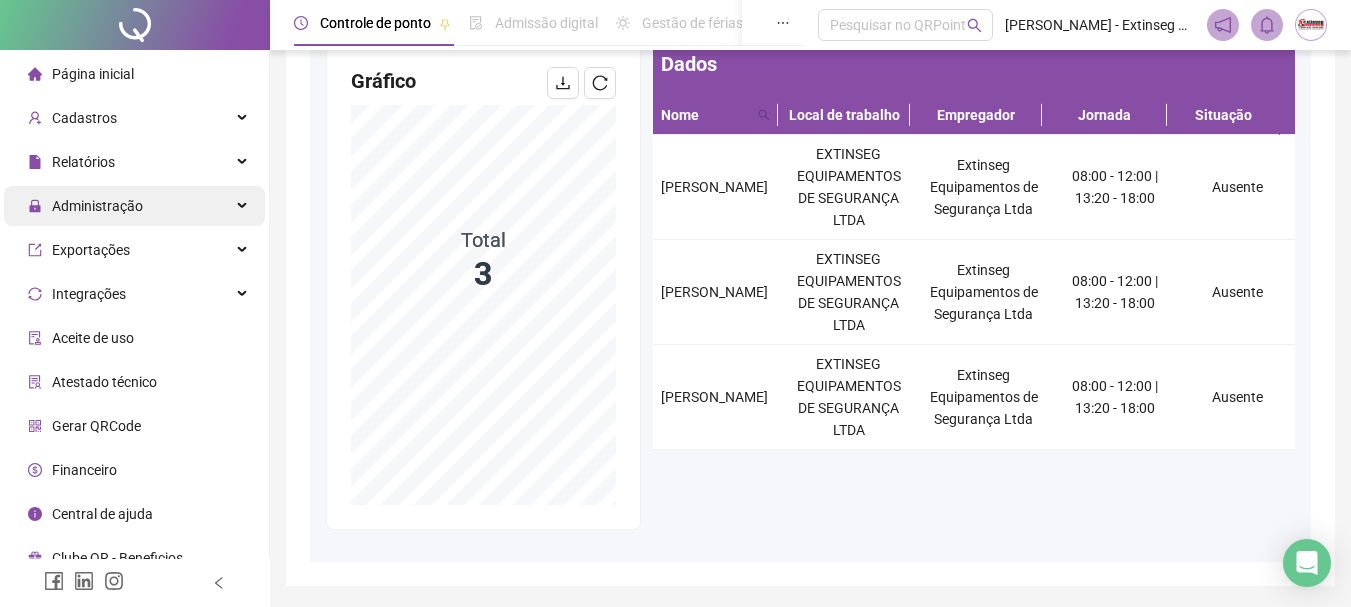 scroll, scrollTop: 167, scrollLeft: 0, axis: vertical 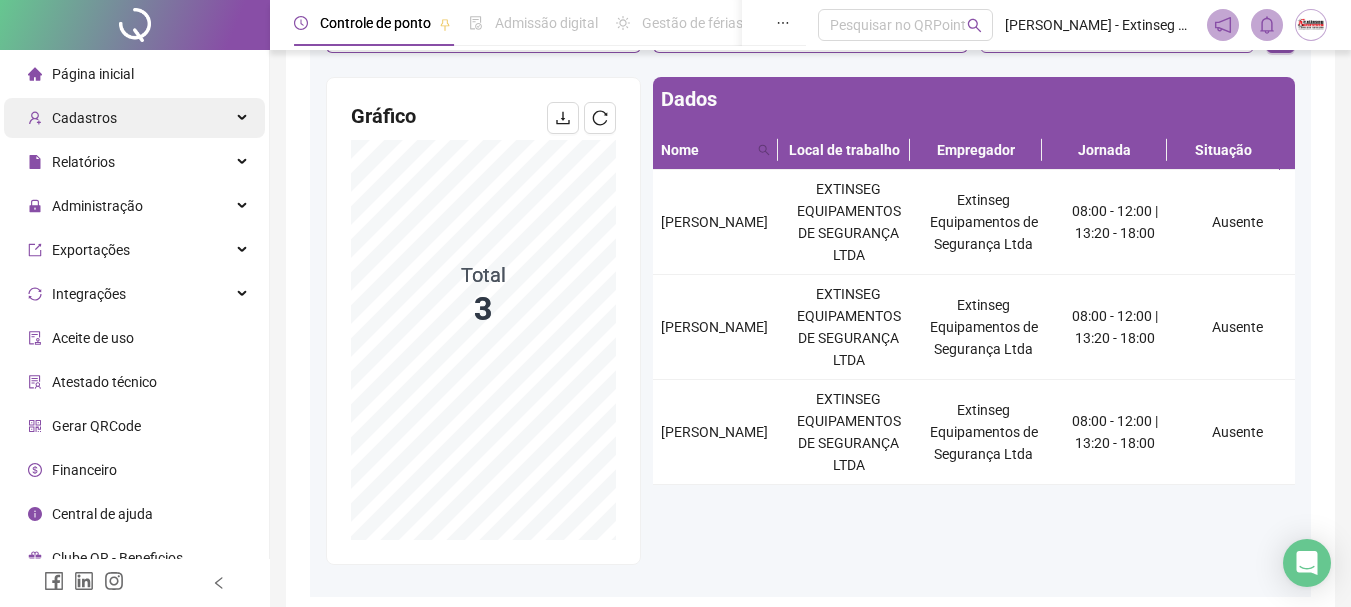 click on "Cadastros" at bounding box center (84, 118) 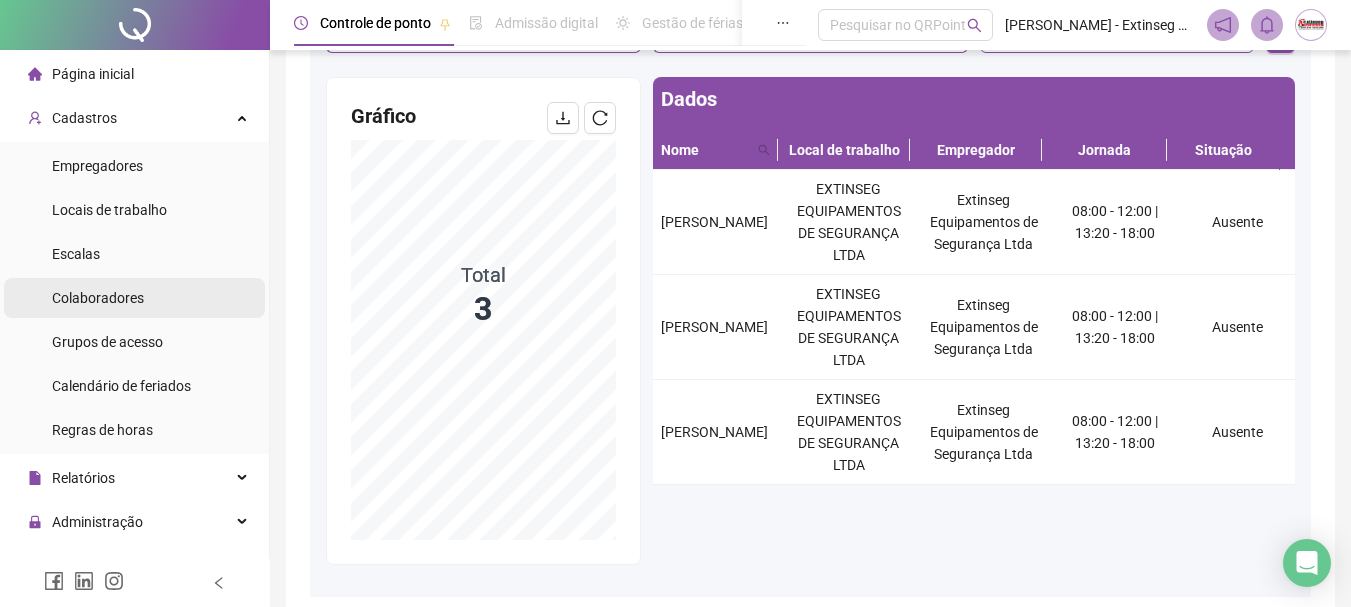 click on "Colaboradores" at bounding box center [98, 298] 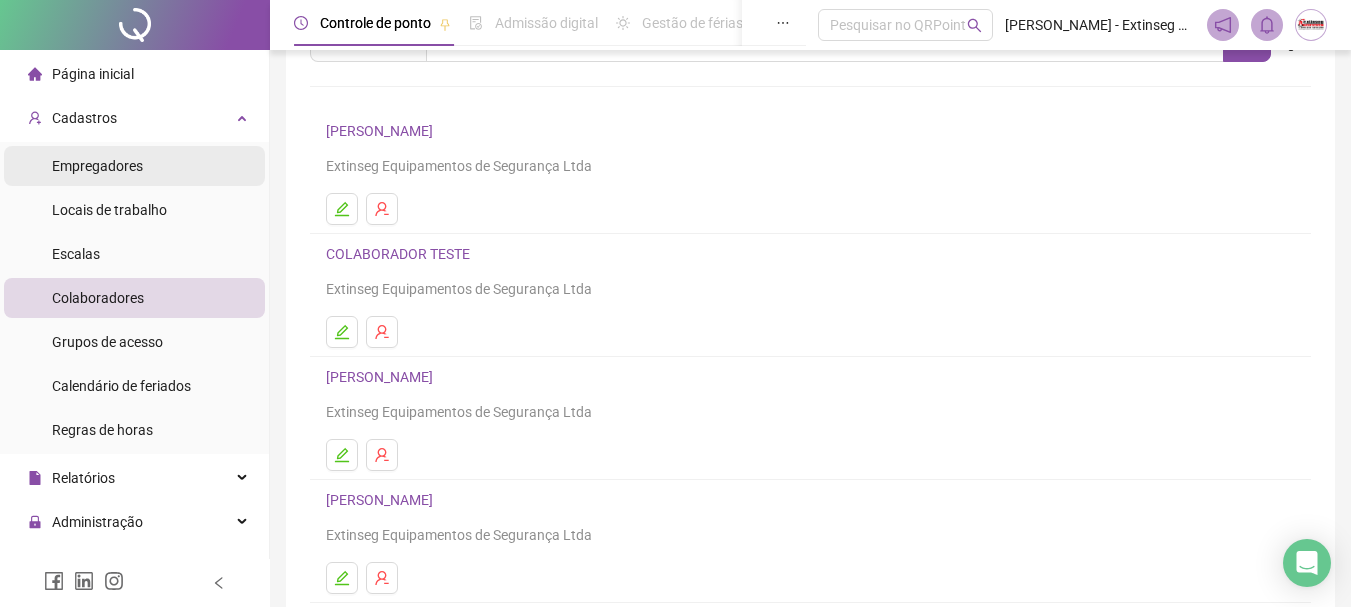 scroll, scrollTop: 0, scrollLeft: 0, axis: both 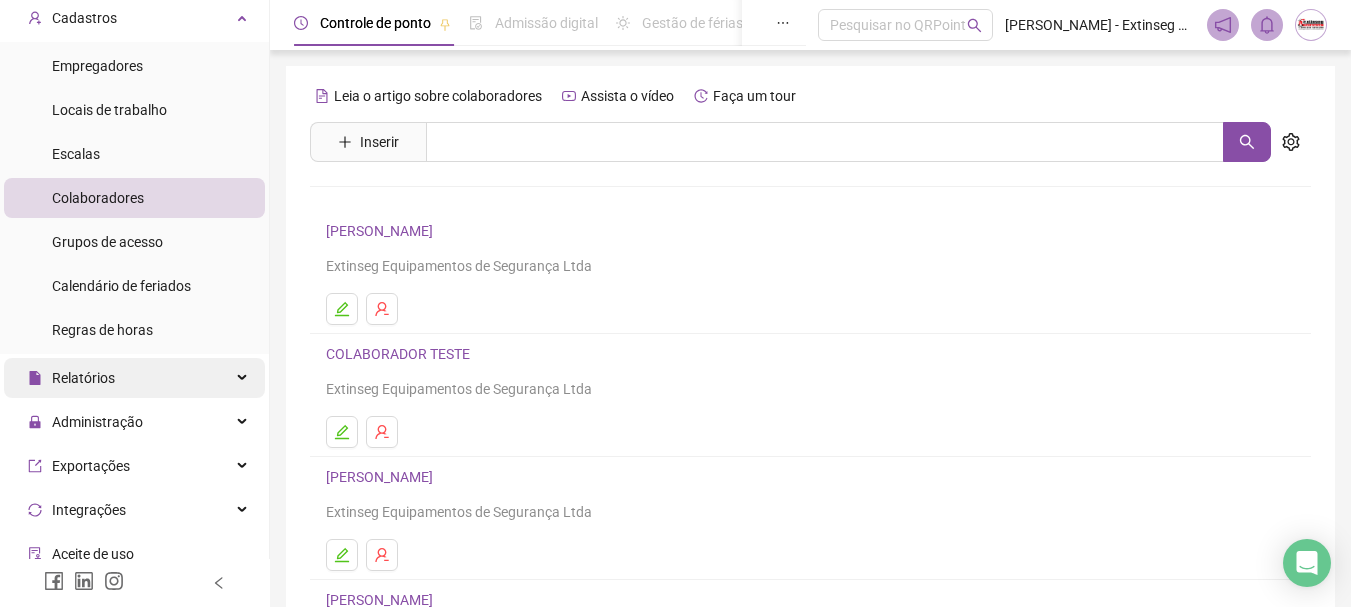 click on "Relatórios" at bounding box center (134, 378) 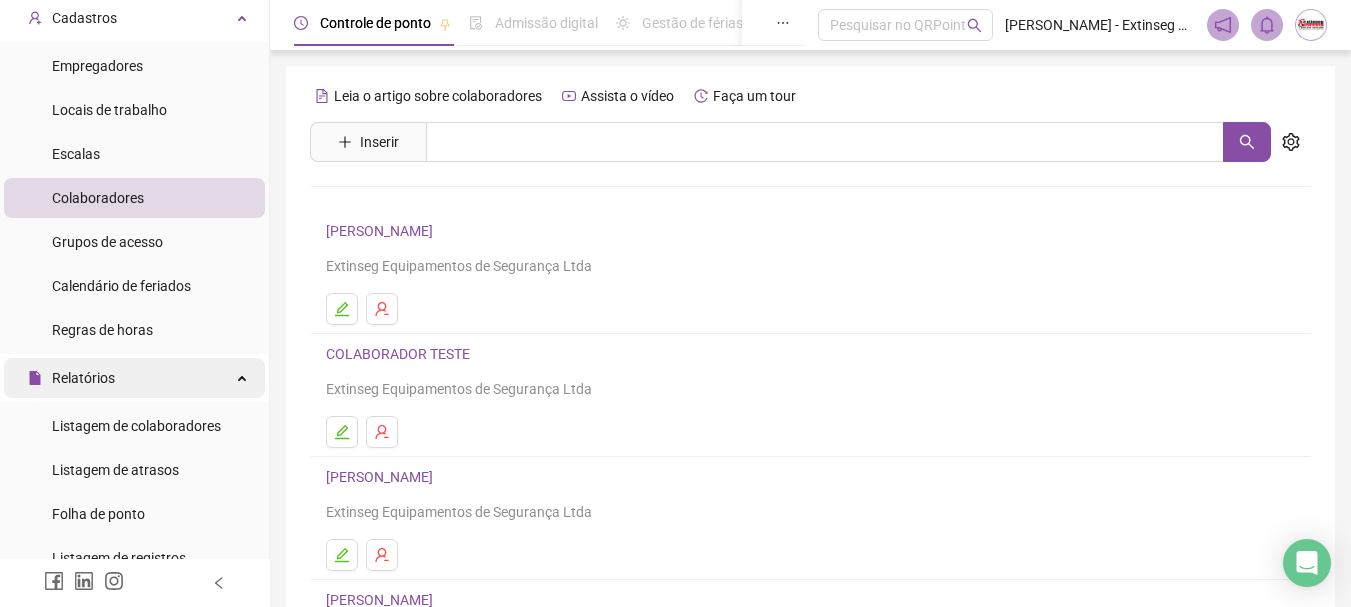 click on "Relatórios" at bounding box center [134, 378] 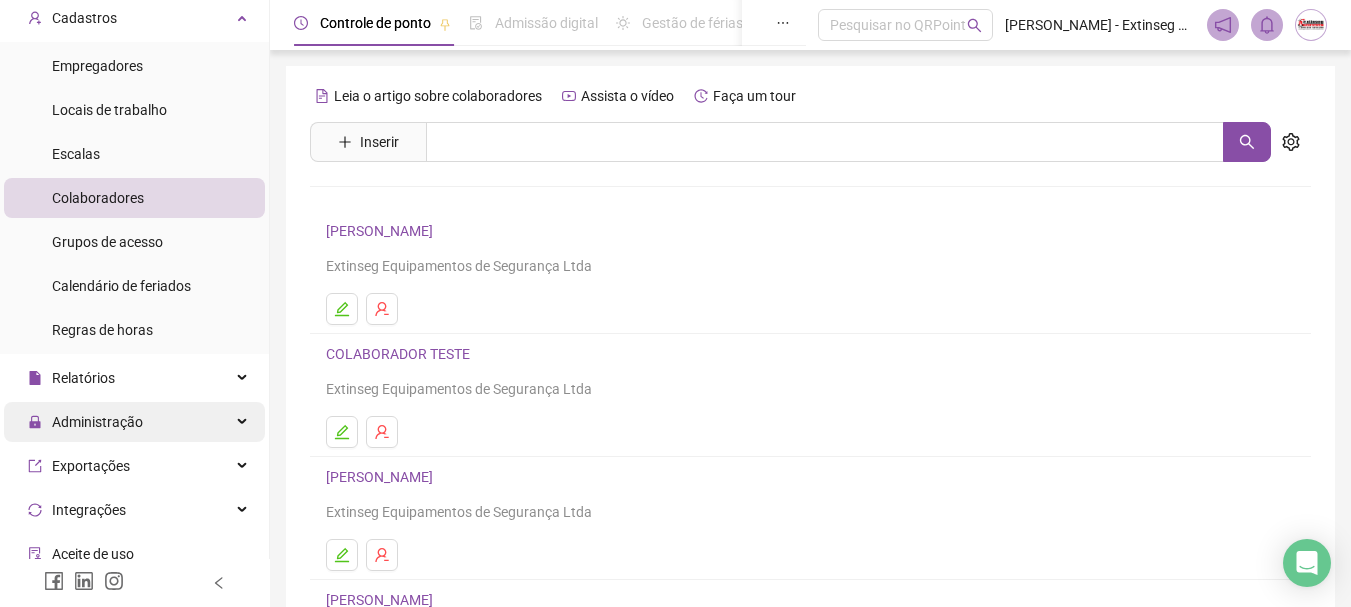 click on "Administração" at bounding box center (97, 422) 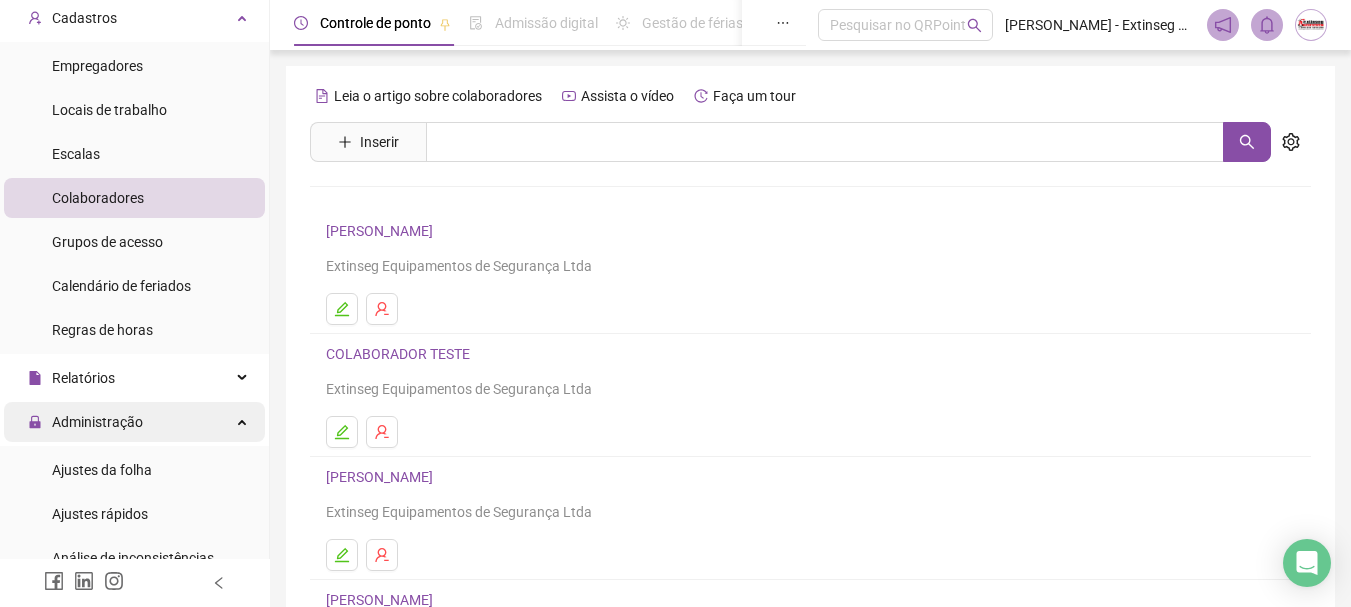 scroll, scrollTop: 200, scrollLeft: 0, axis: vertical 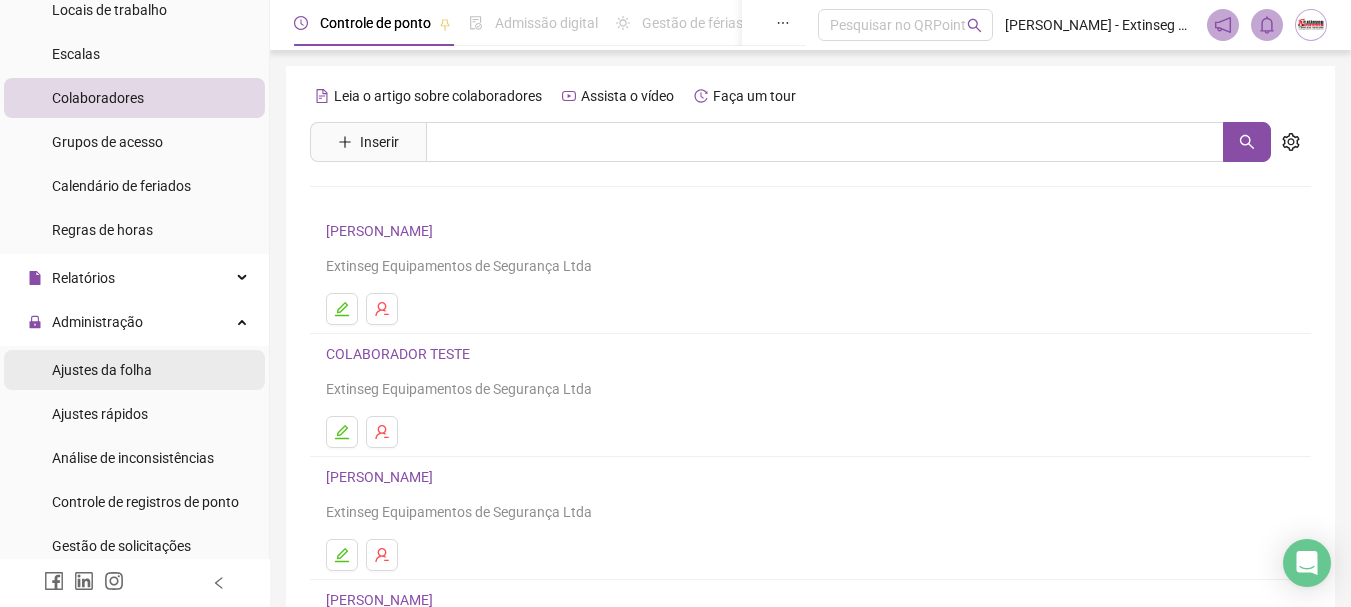 click on "Ajustes da folha" at bounding box center (102, 370) 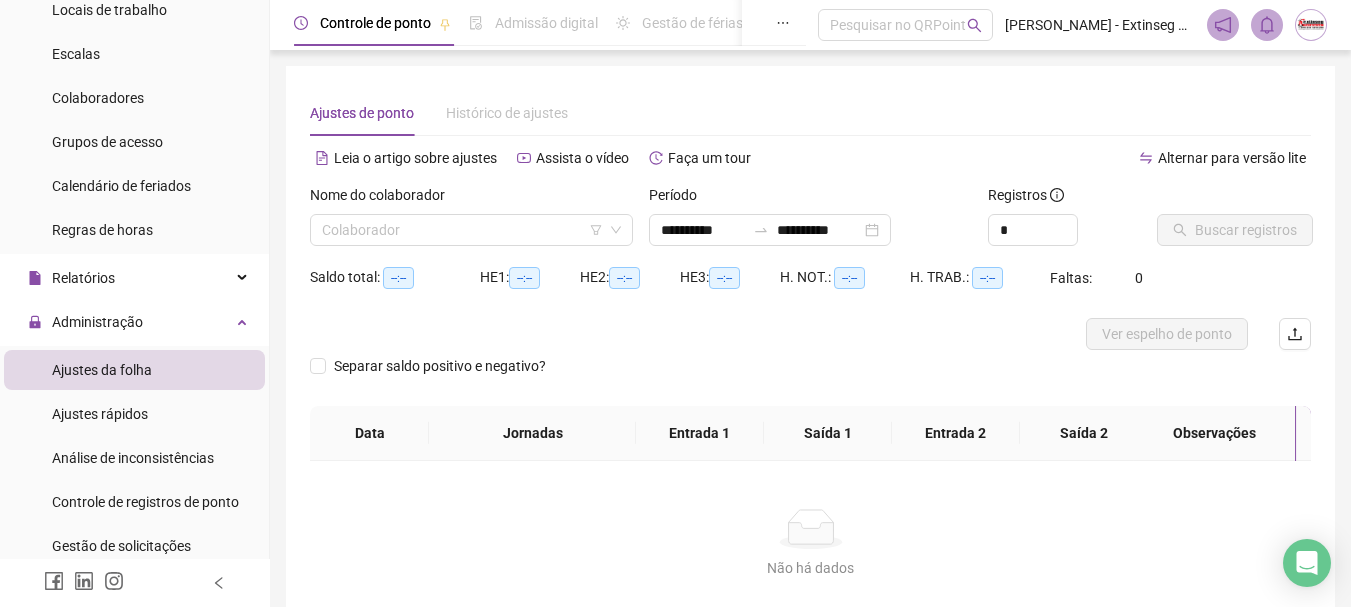 type on "**********" 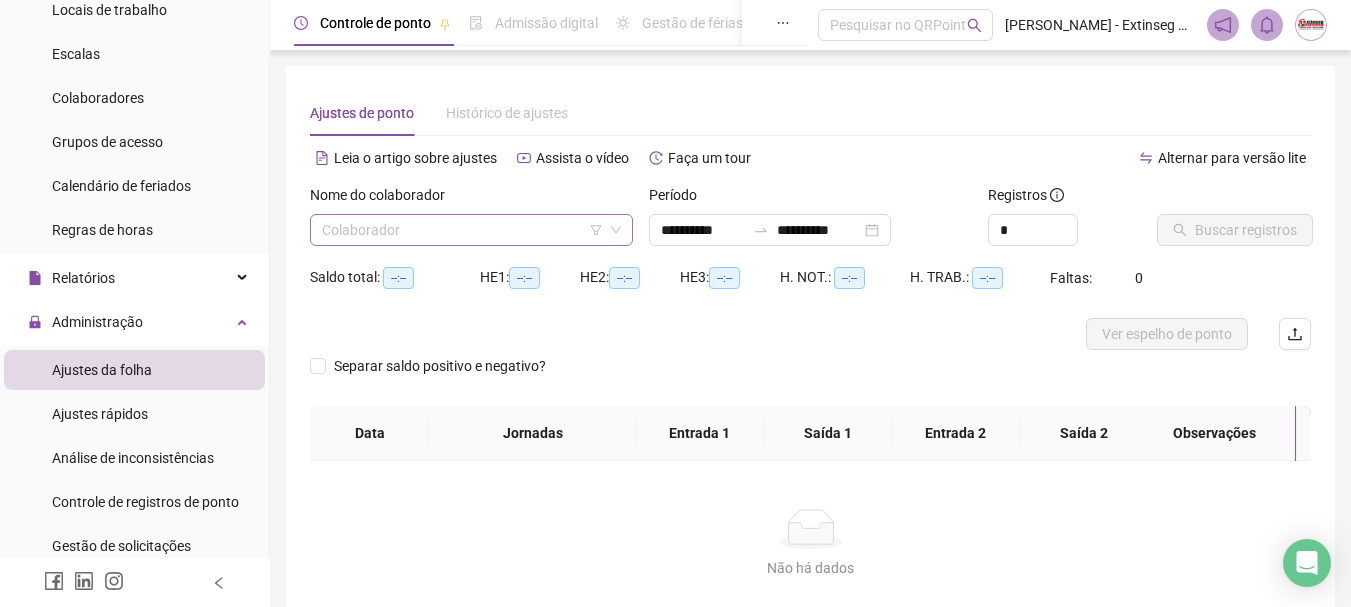 click at bounding box center (465, 230) 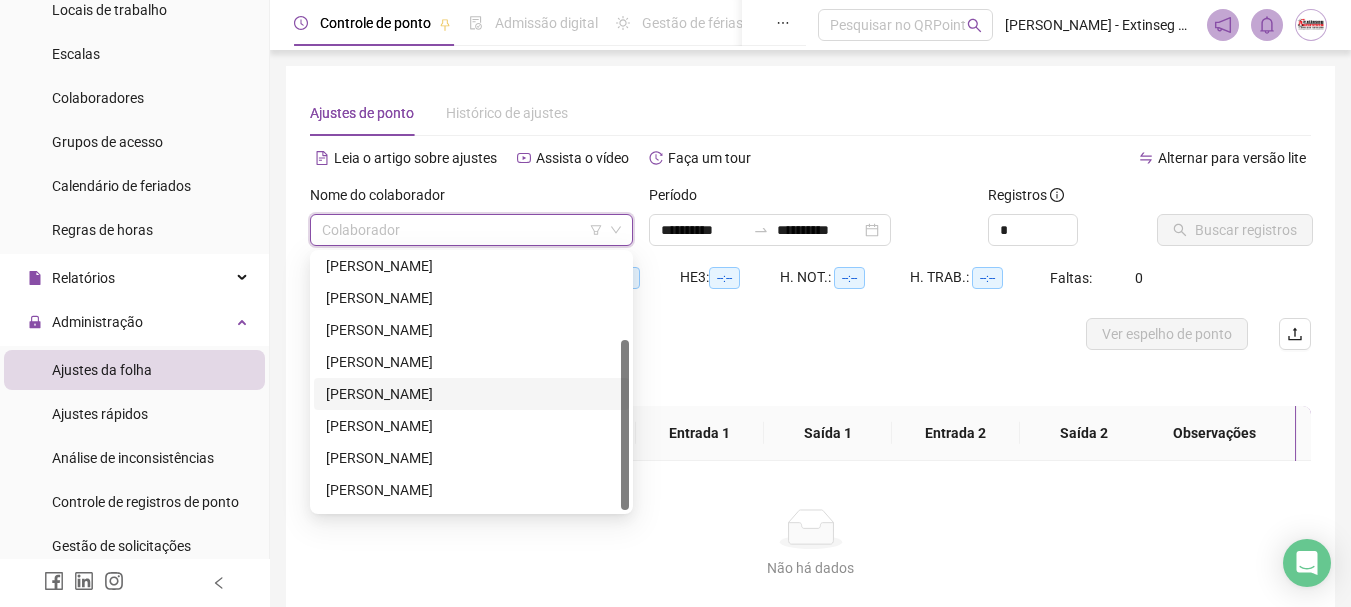 scroll, scrollTop: 128, scrollLeft: 0, axis: vertical 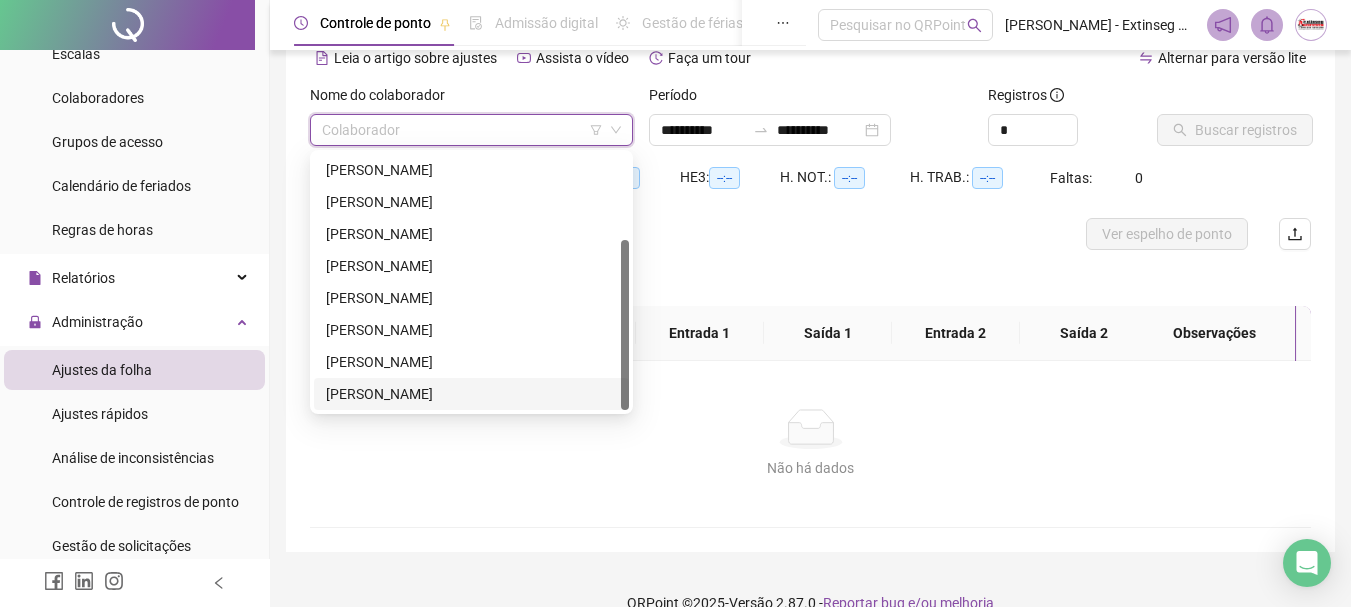 click on "[PERSON_NAME]" at bounding box center [471, 394] 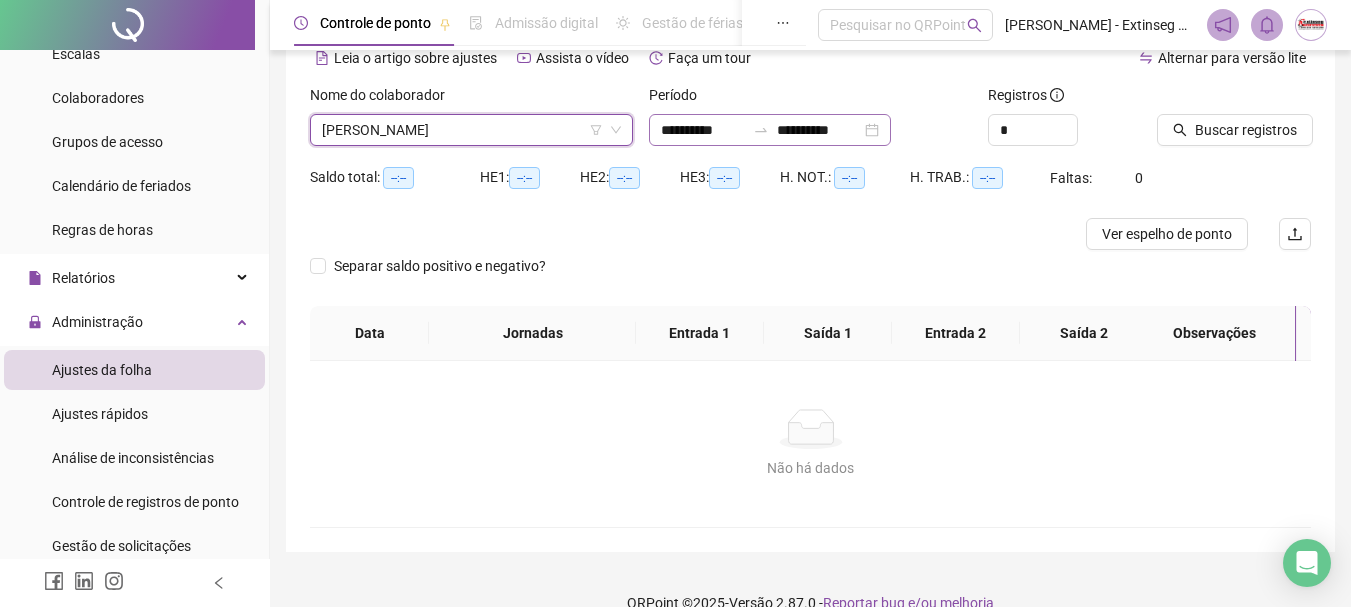 click on "**********" at bounding box center [770, 130] 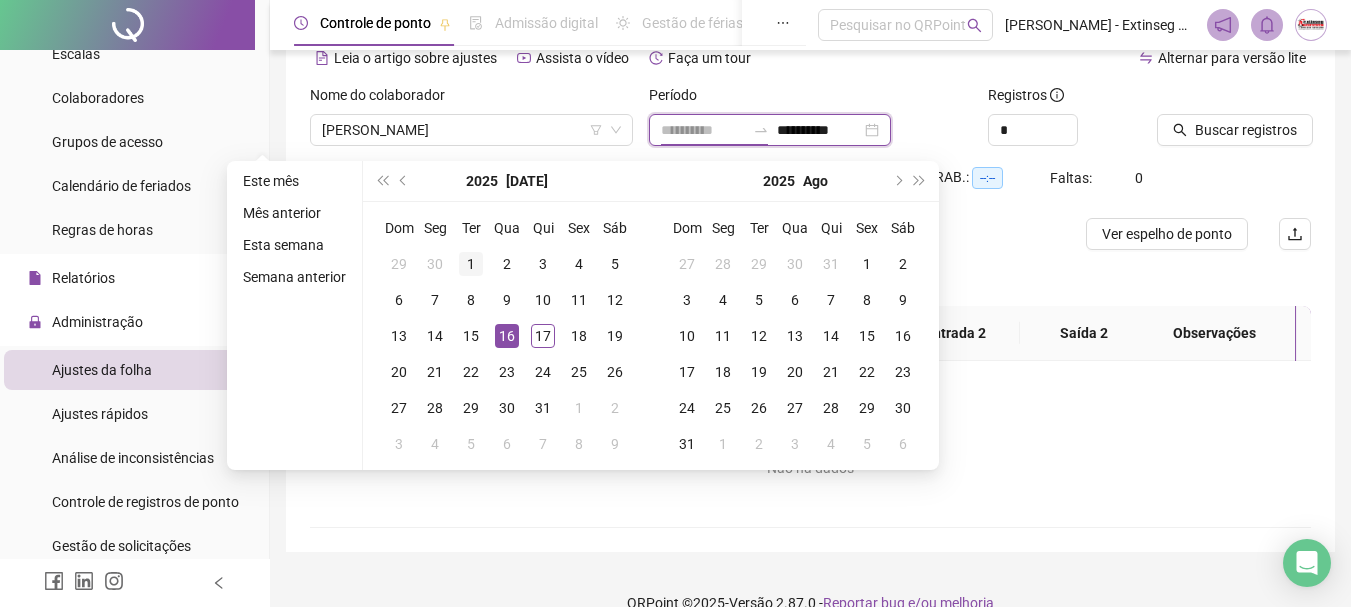 type on "**********" 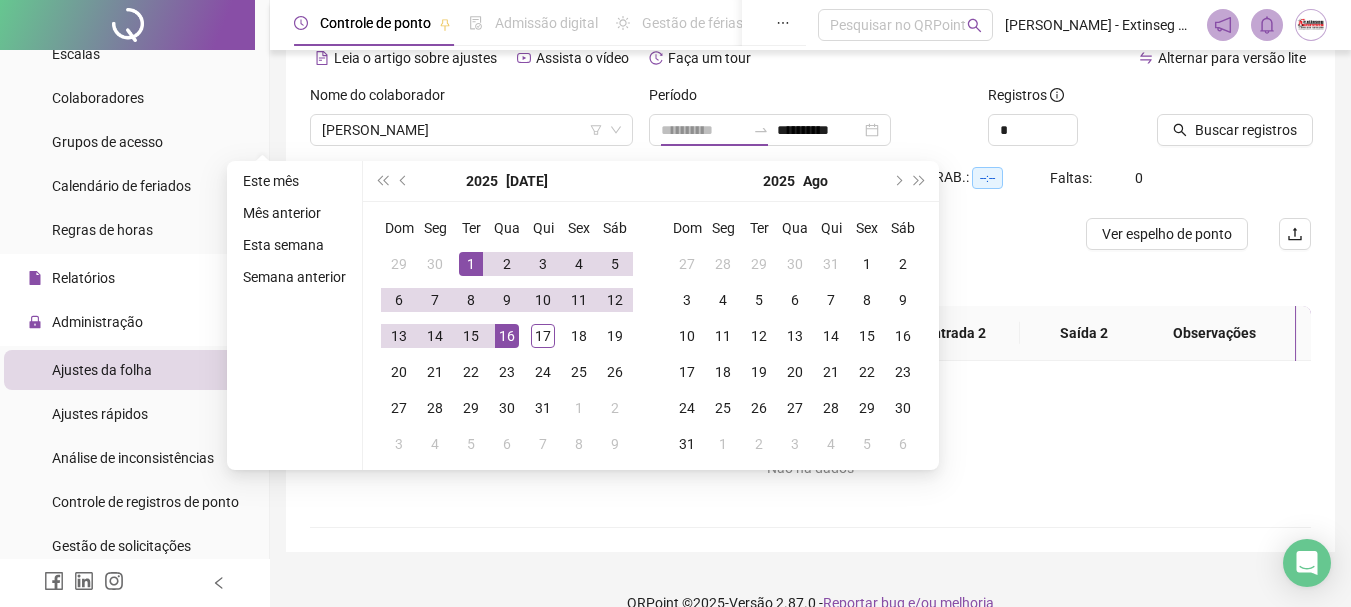 click on "1" at bounding box center (471, 264) 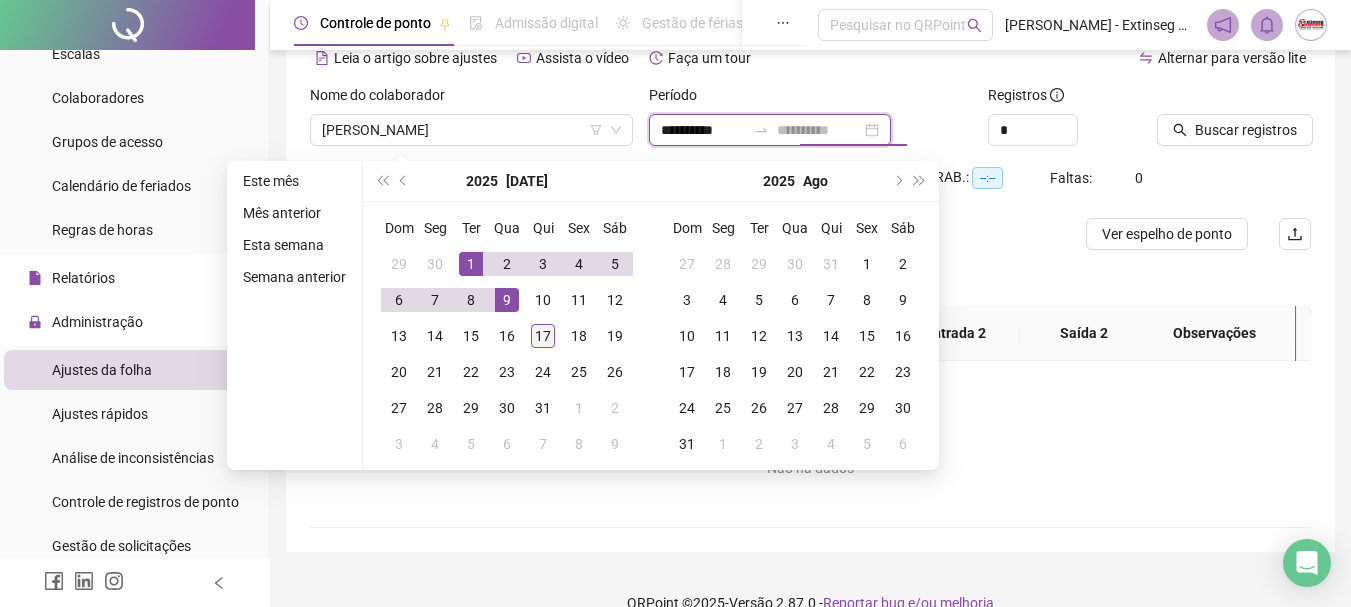 type on "**********" 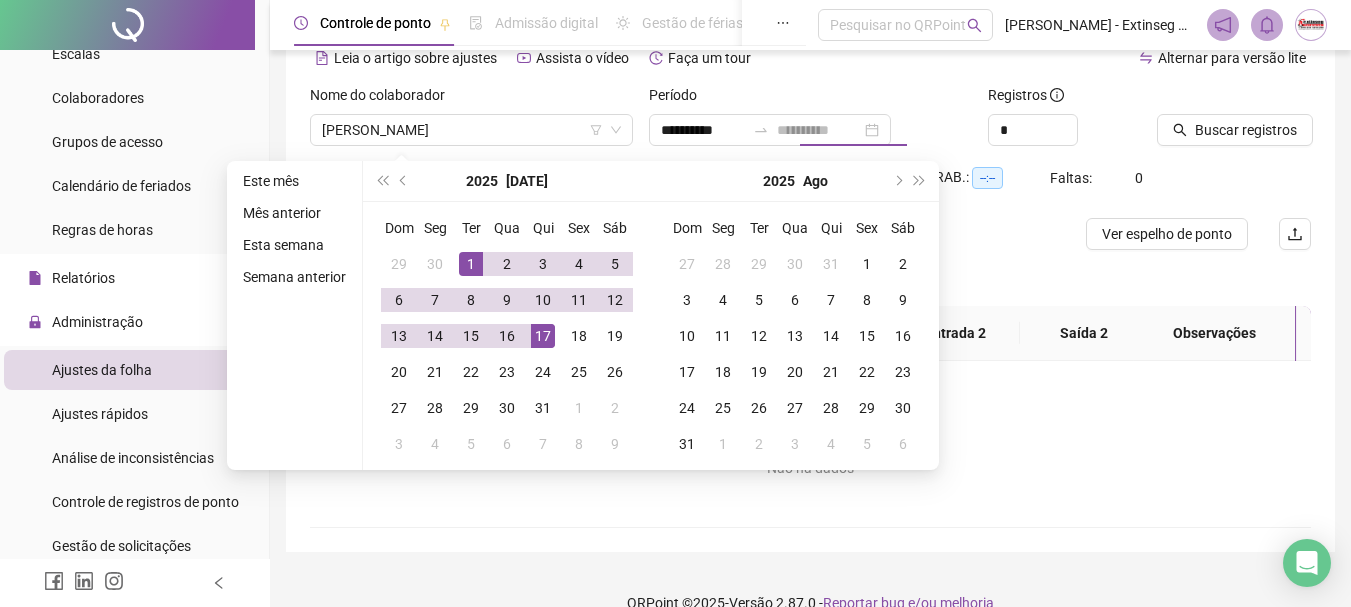 click on "17" at bounding box center (543, 336) 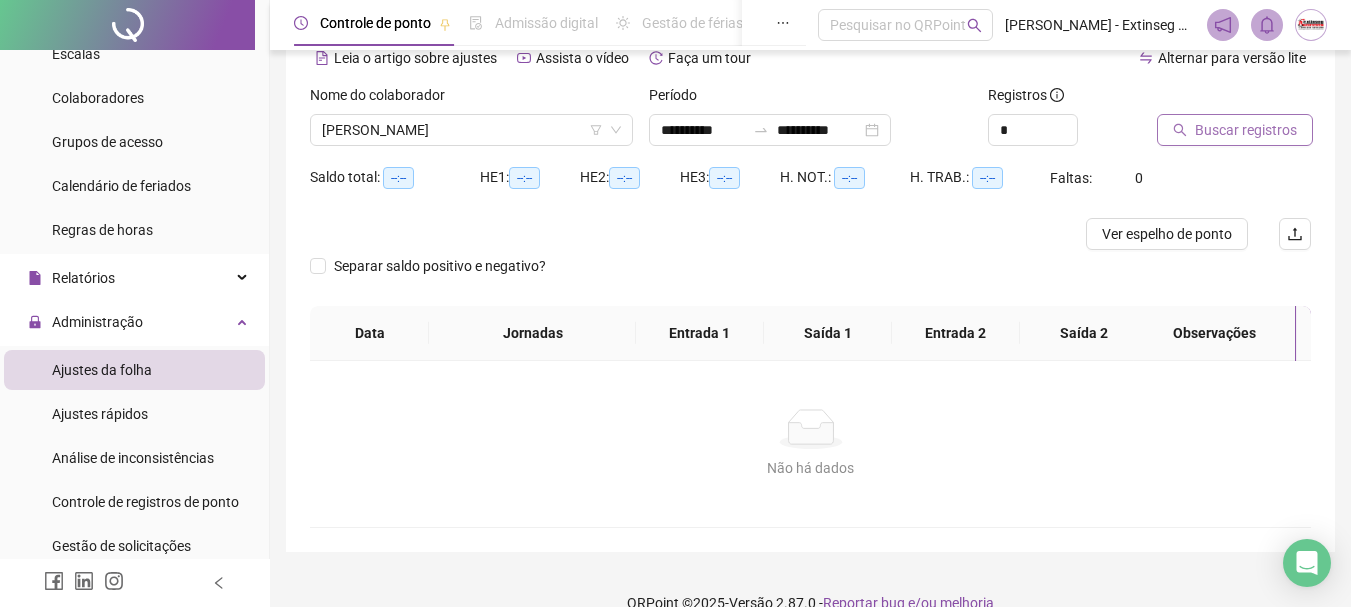click on "Buscar registros" at bounding box center [1235, 130] 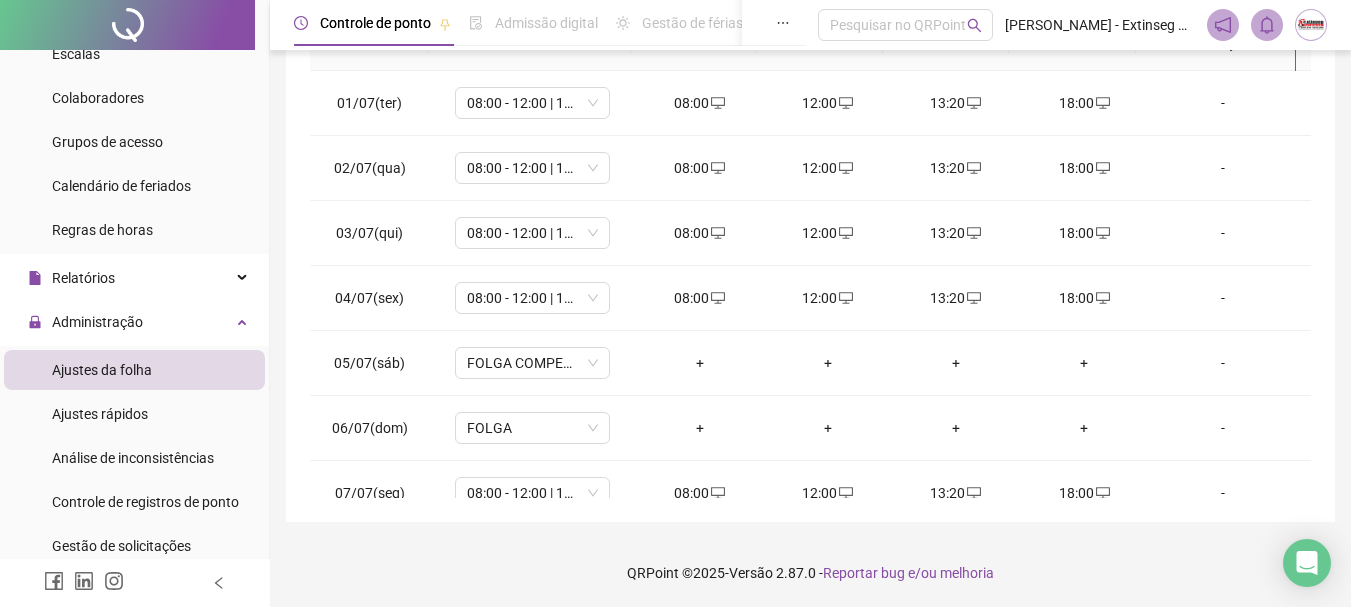 scroll, scrollTop: 391, scrollLeft: 0, axis: vertical 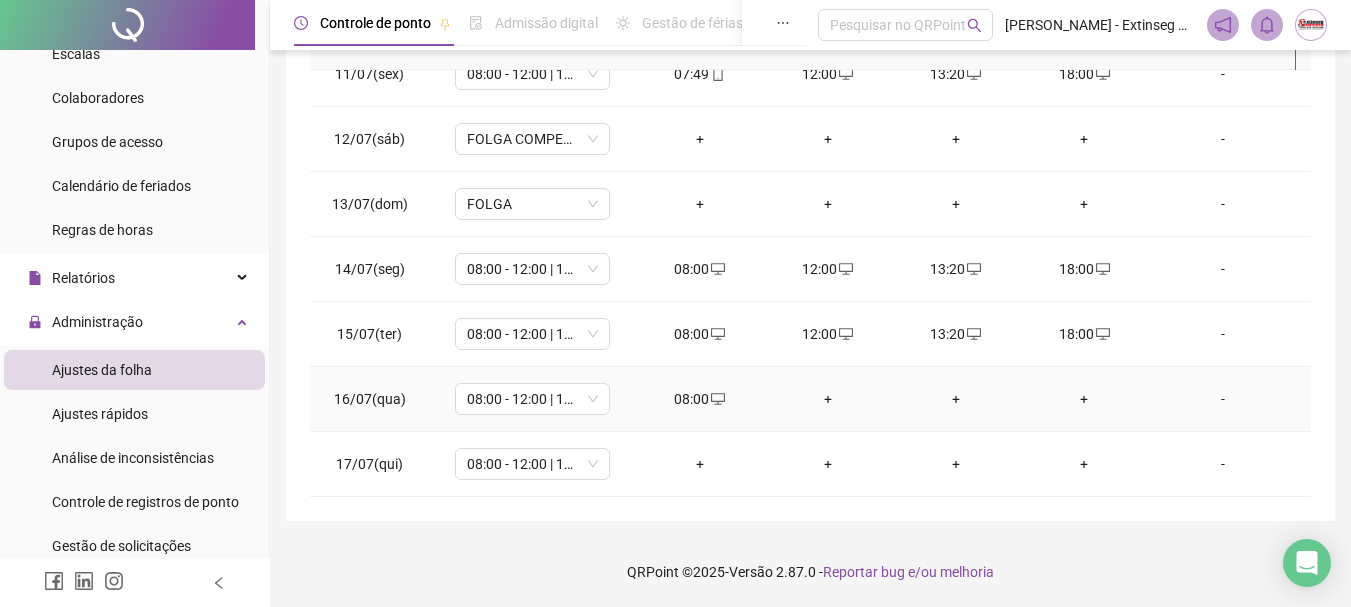 click on "+" at bounding box center (828, 399) 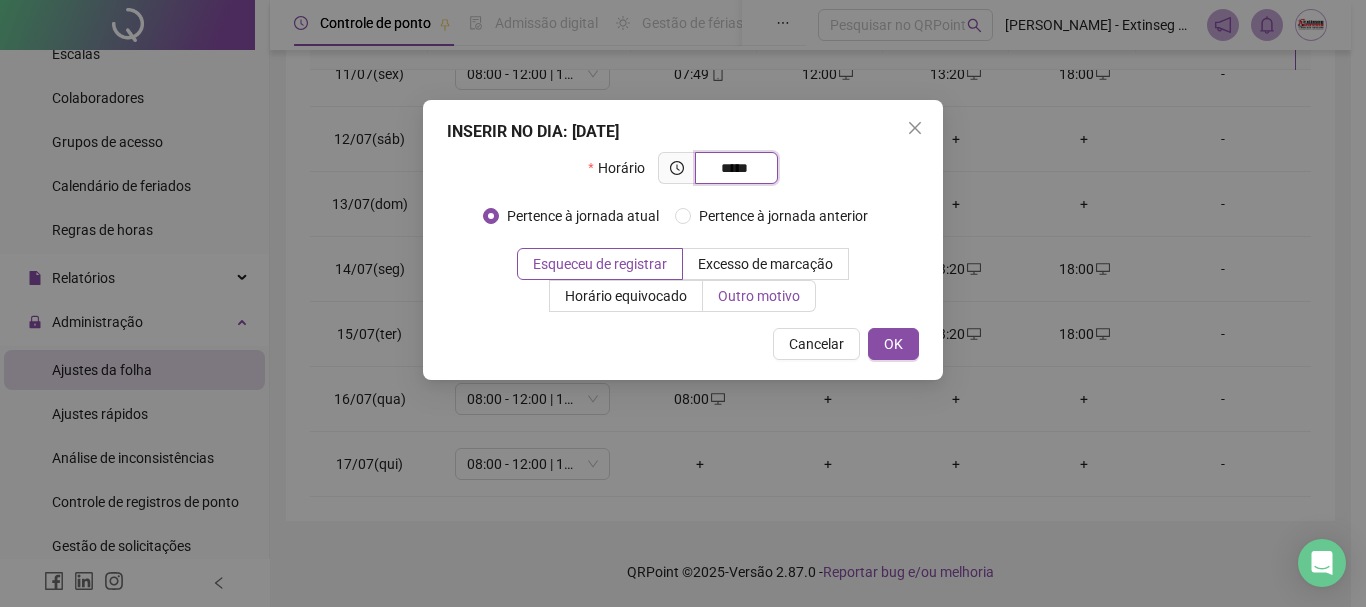 type on "*****" 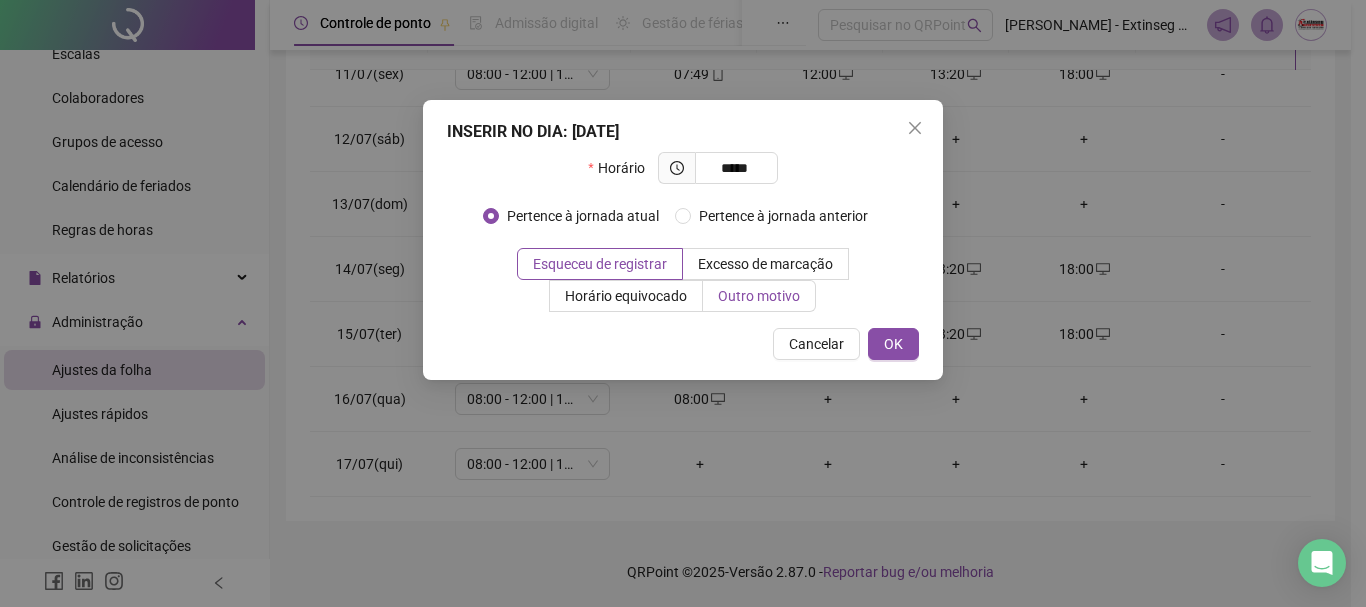 click on "Outro motivo" at bounding box center (759, 296) 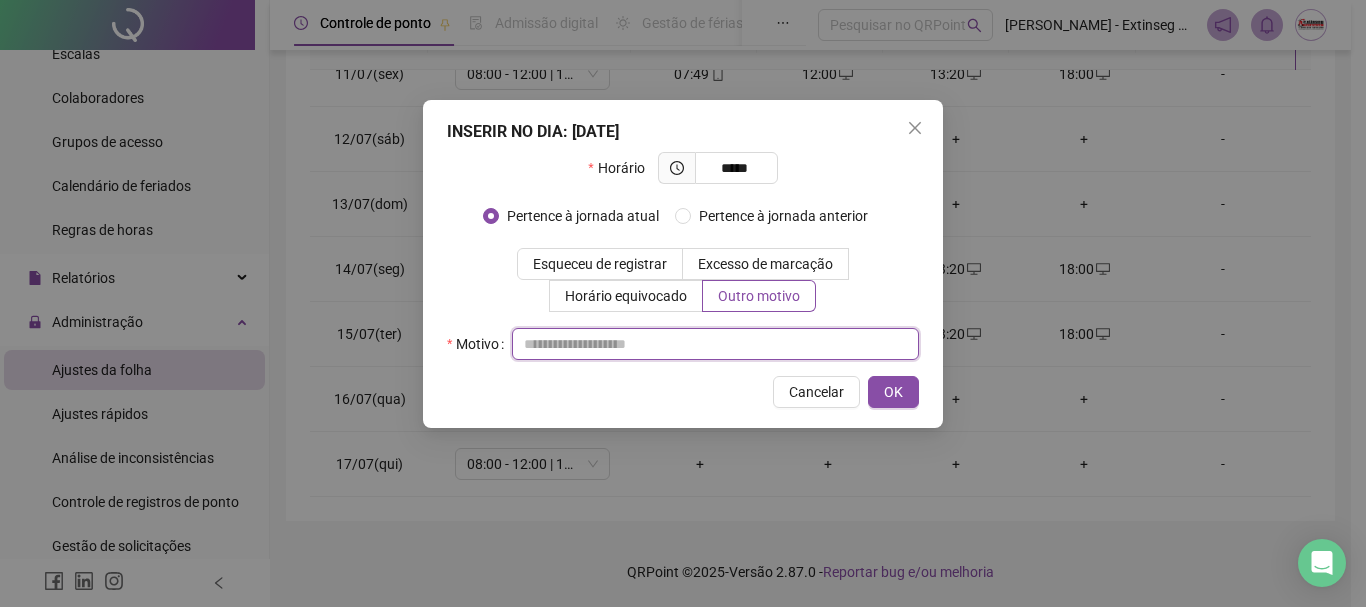 click at bounding box center (715, 344) 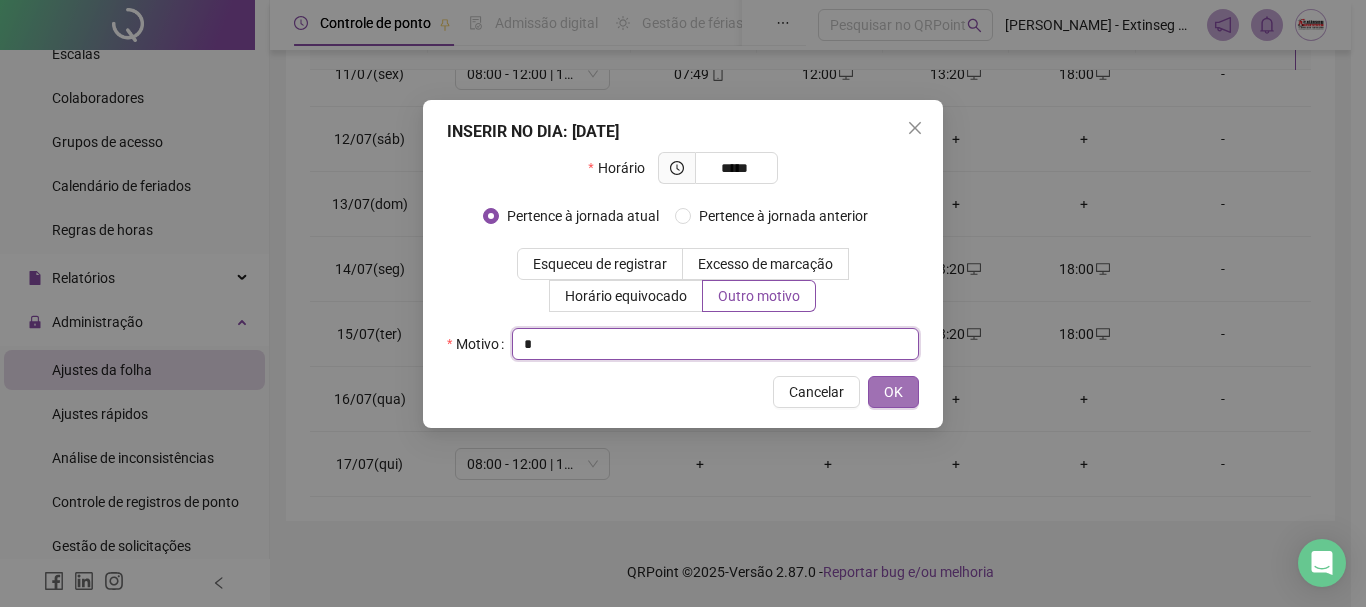 type on "*" 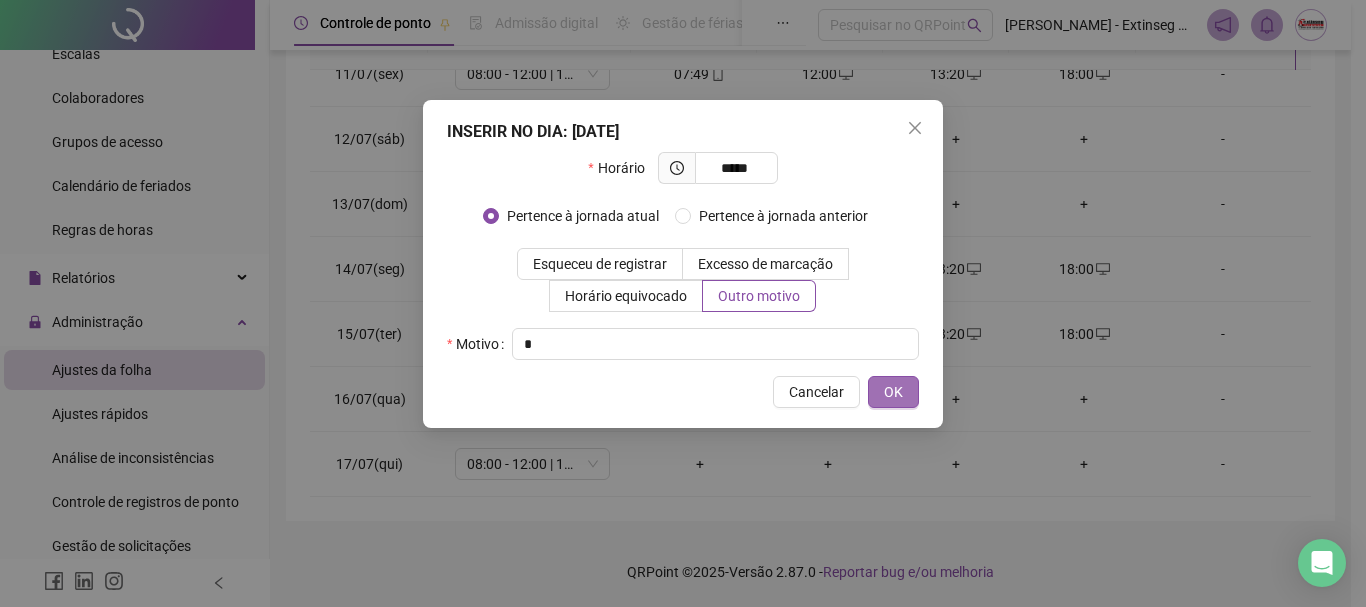 click on "OK" at bounding box center [893, 392] 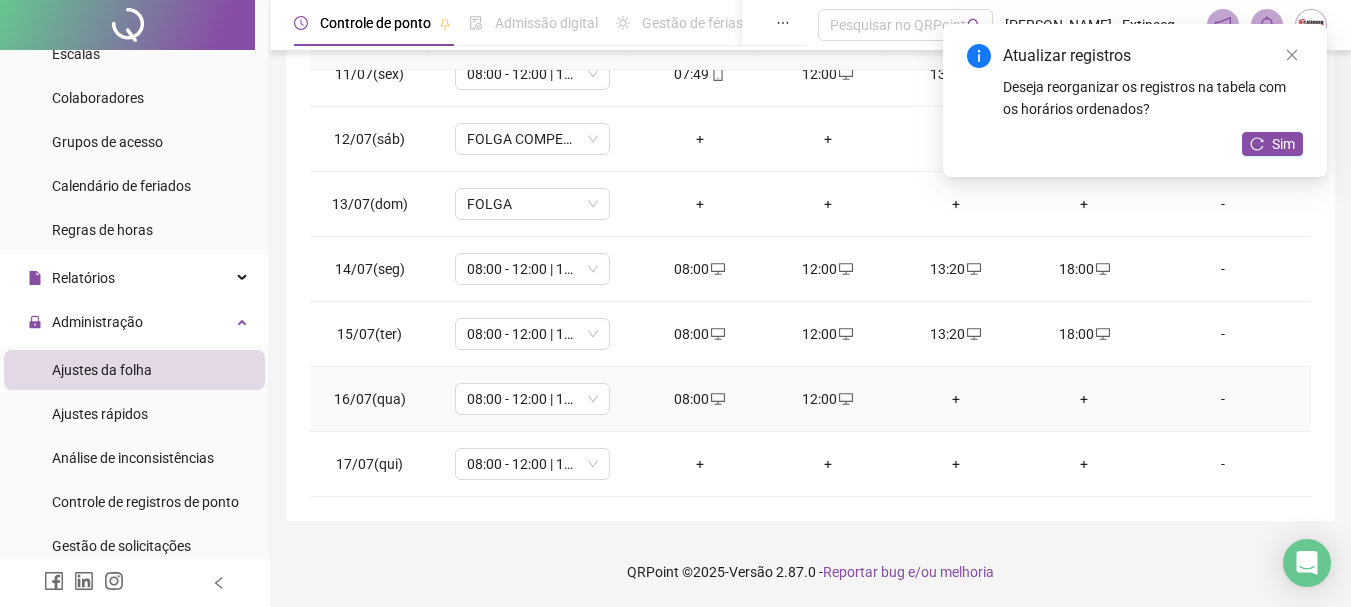 click on "+" at bounding box center [956, 399] 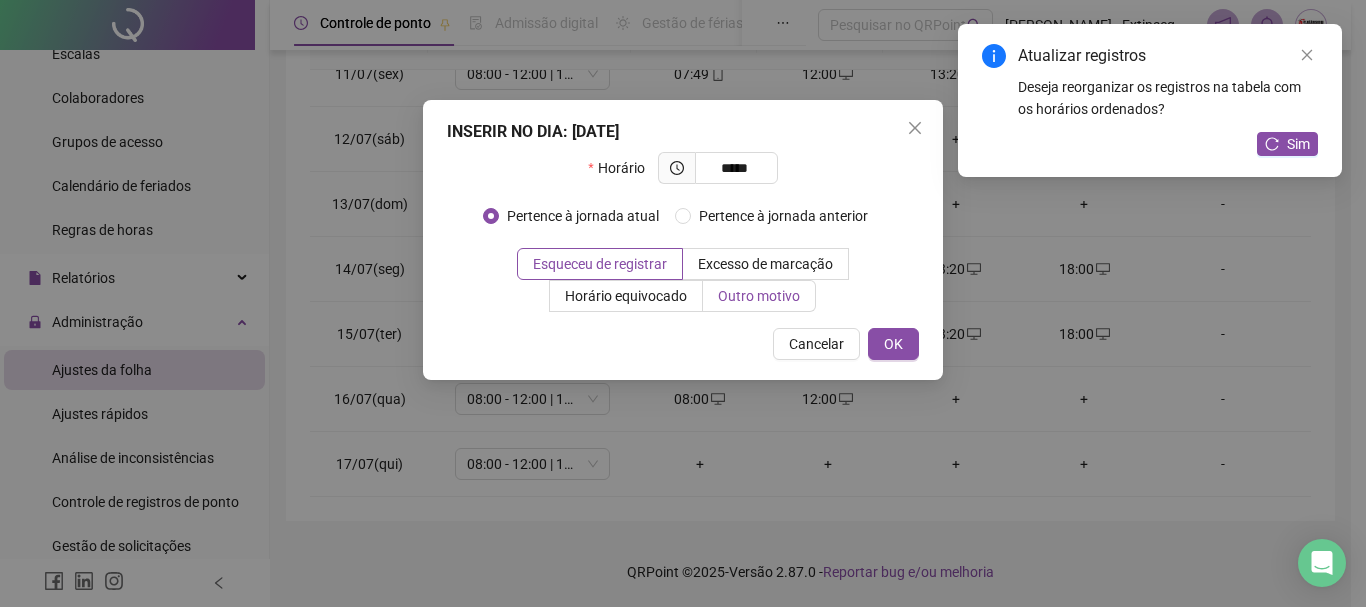 type on "*****" 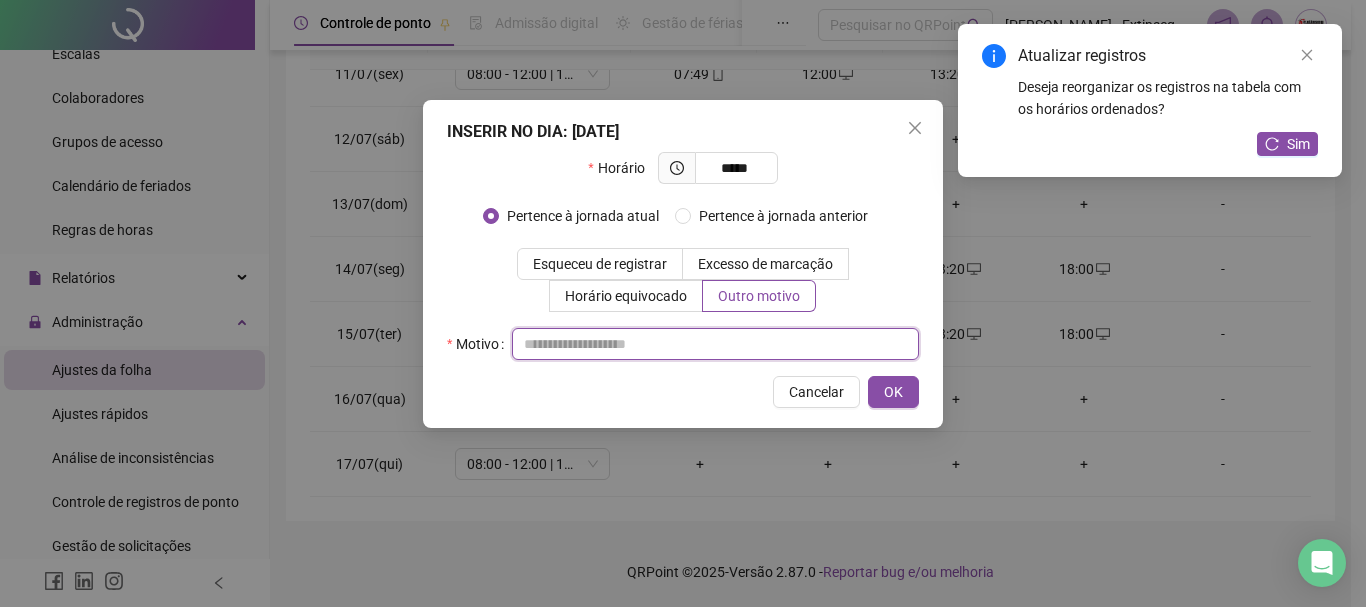 click at bounding box center (715, 344) 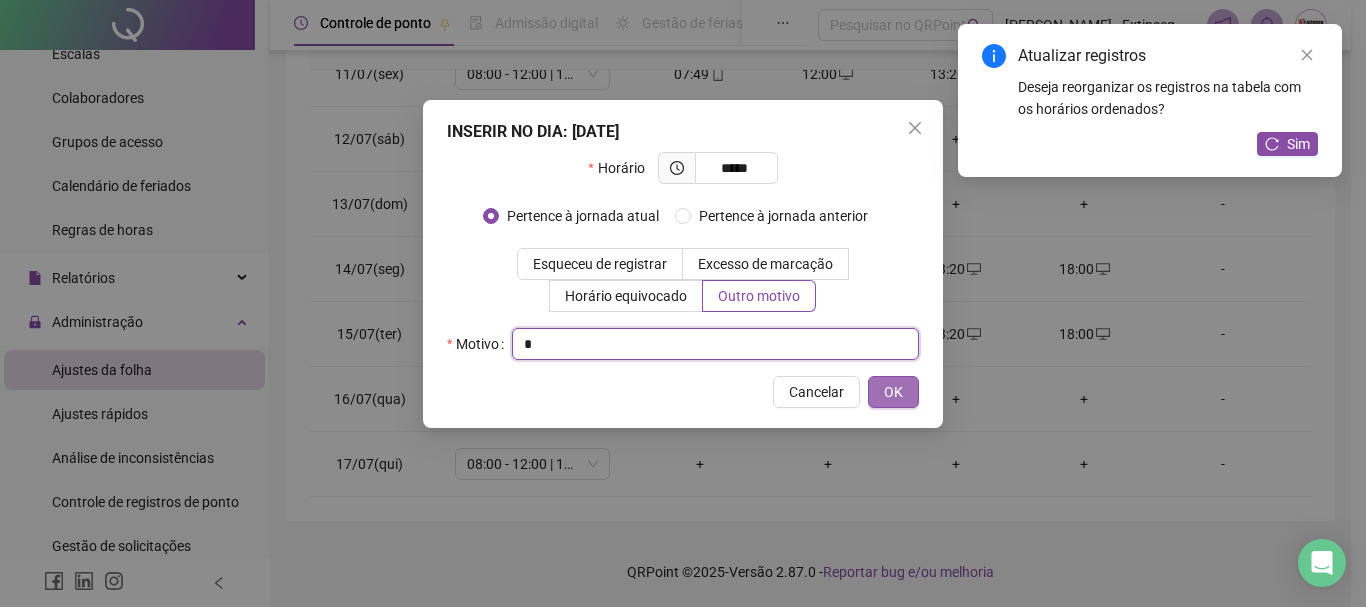 type on "*" 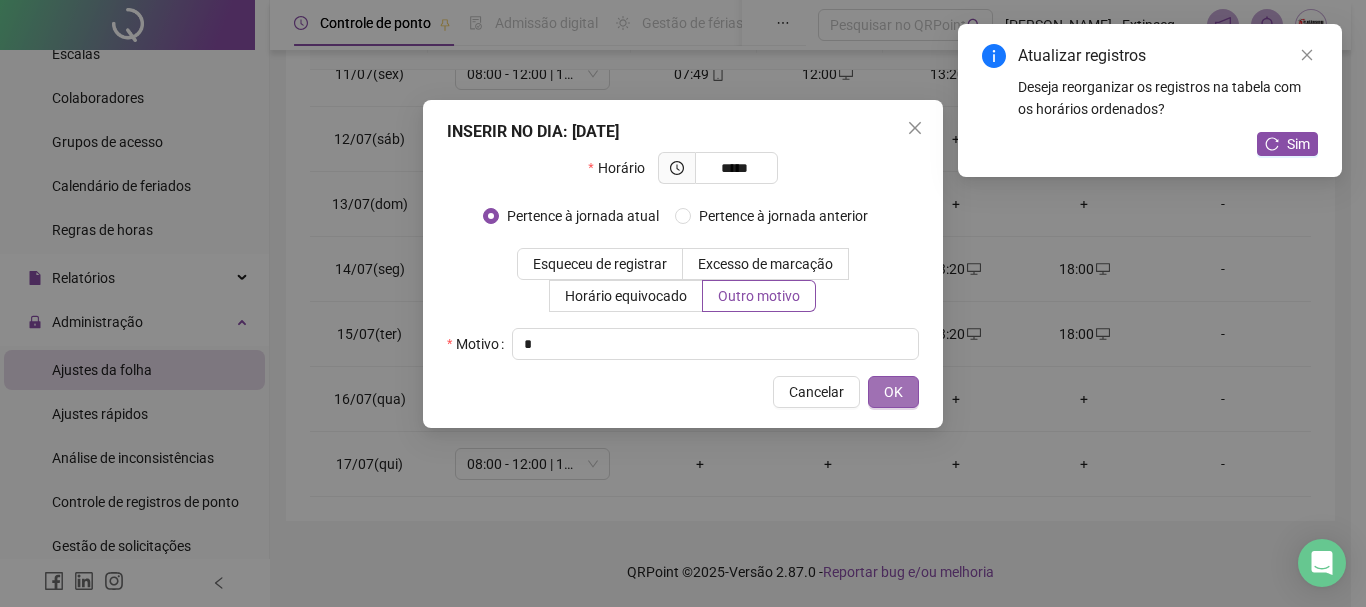 click on "OK" at bounding box center (893, 392) 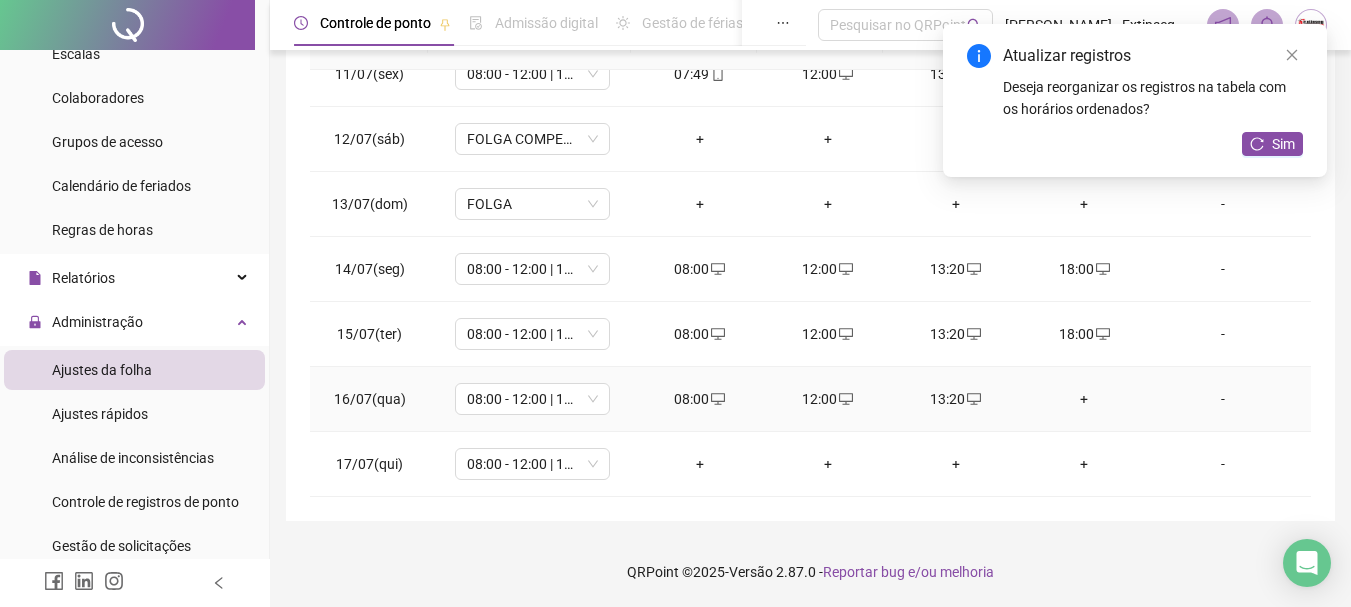 click on "+" at bounding box center (1084, 399) 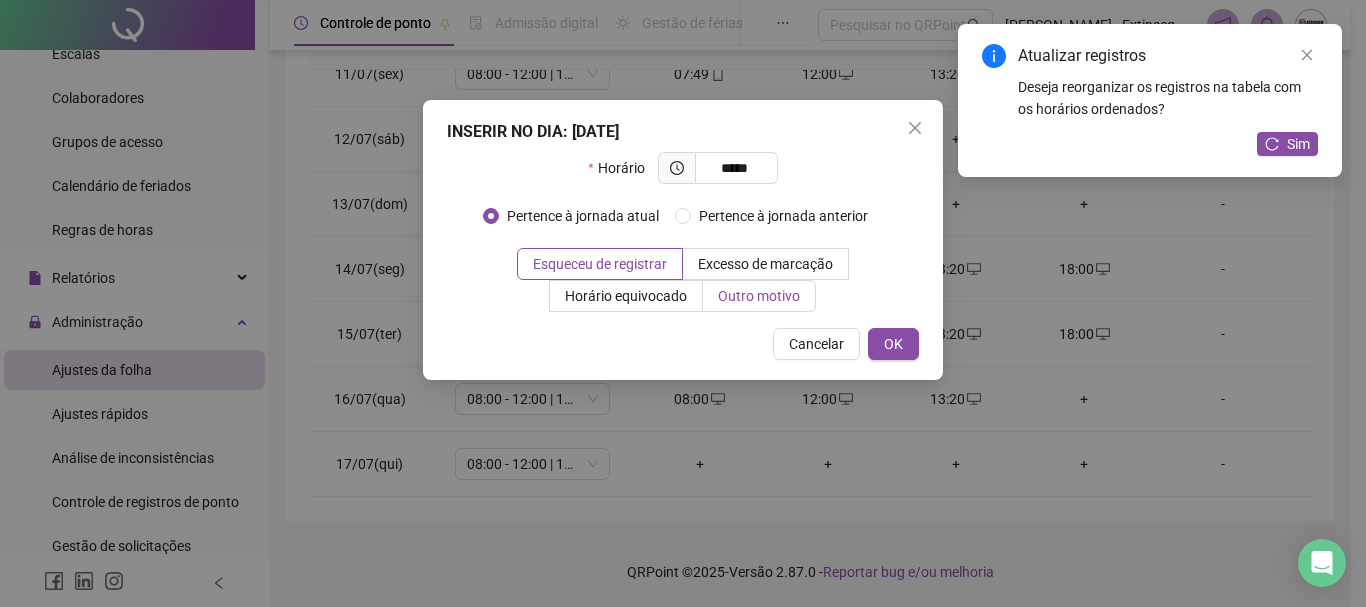 type on "*****" 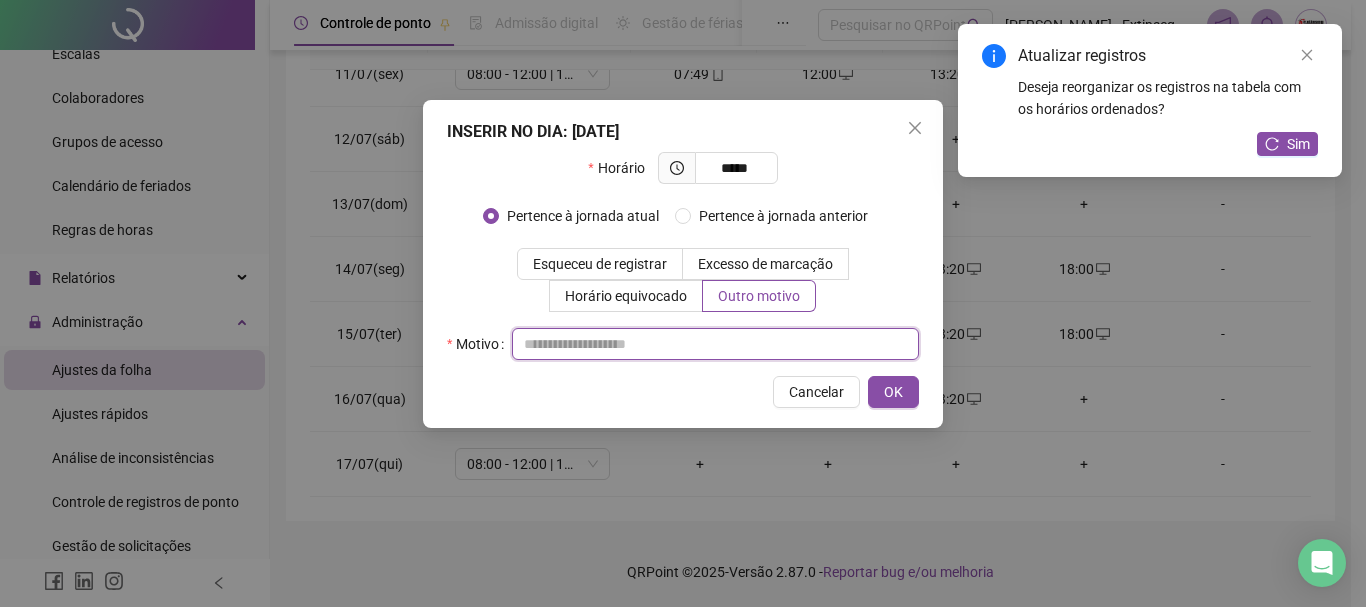click at bounding box center (715, 344) 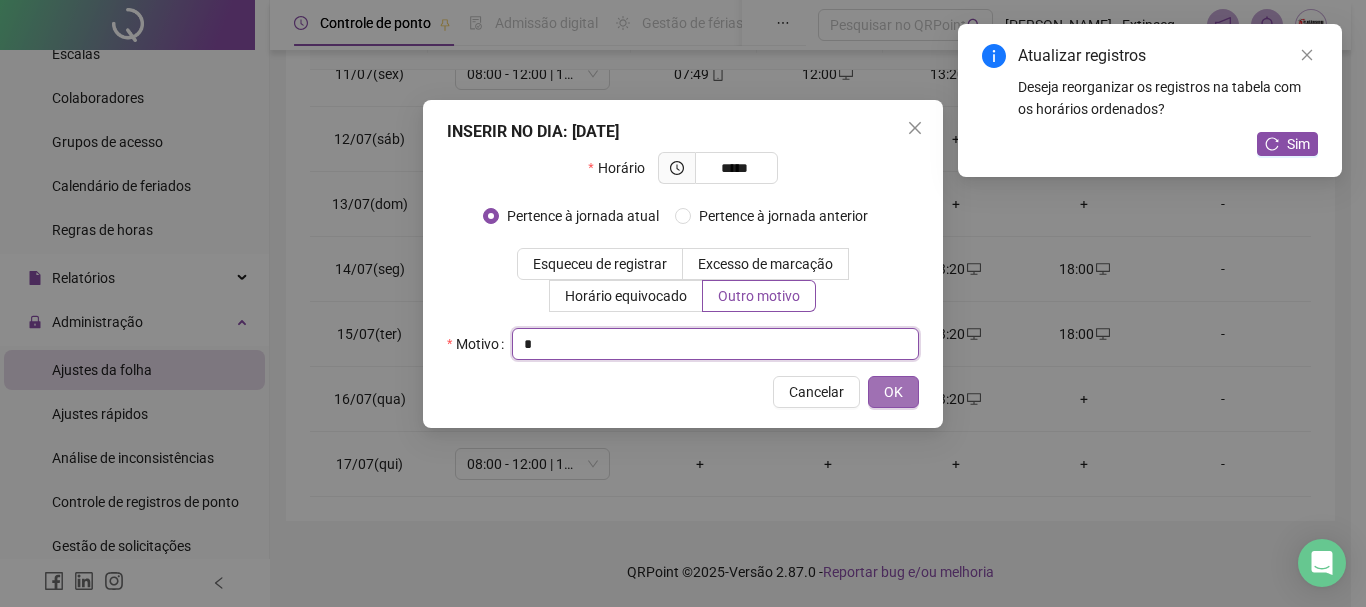type on "*" 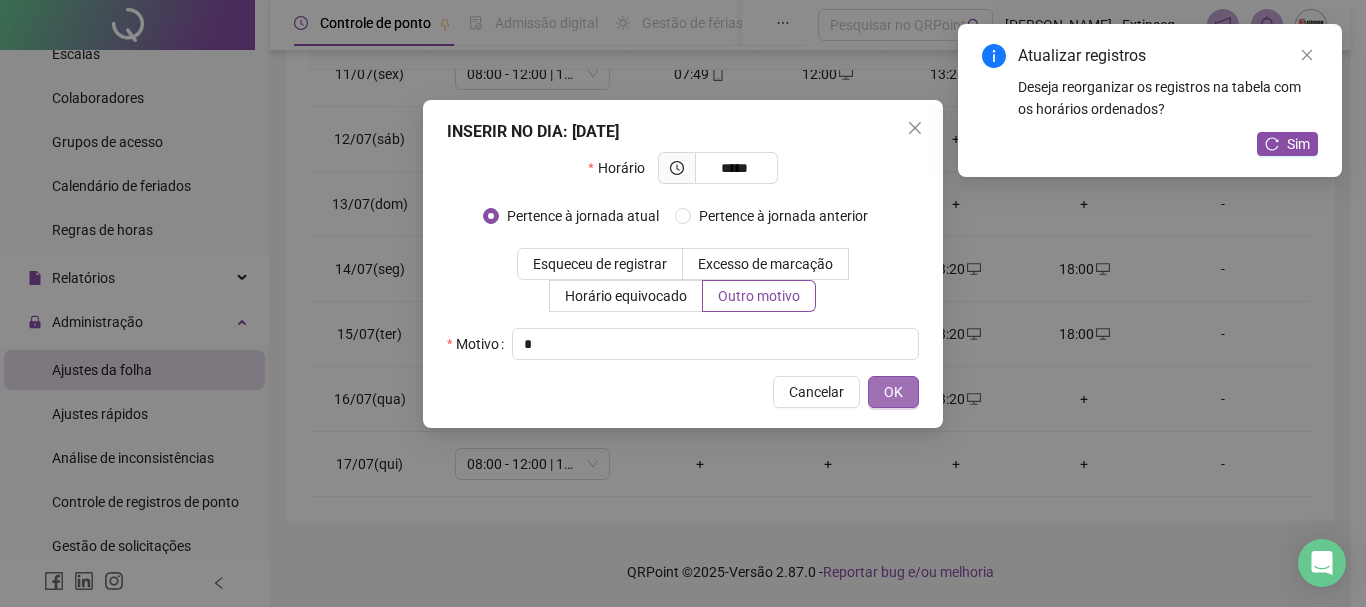 click on "OK" at bounding box center (893, 392) 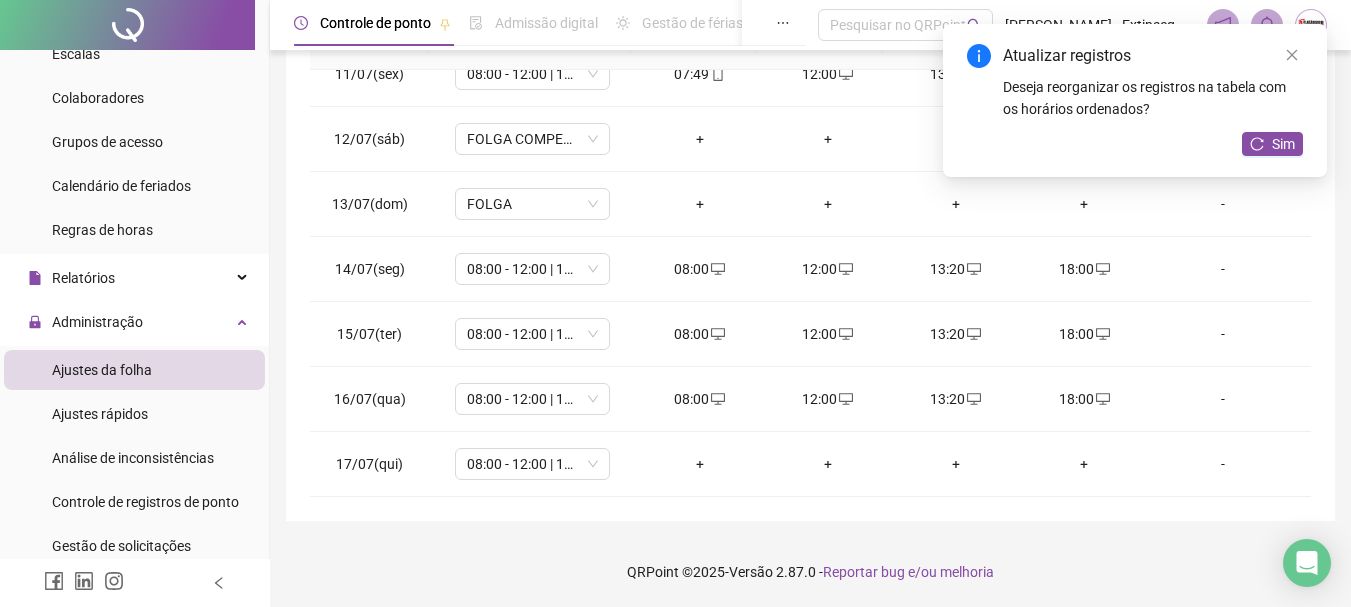 click on "+" at bounding box center (700, 464) 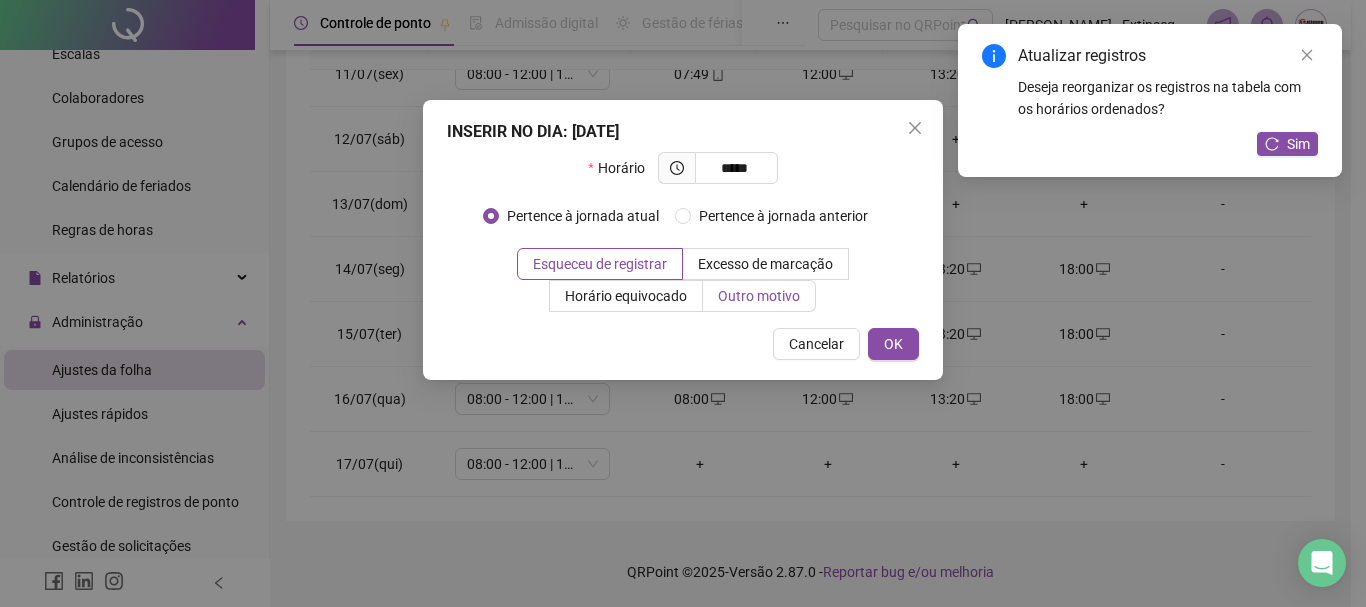 type on "*****" 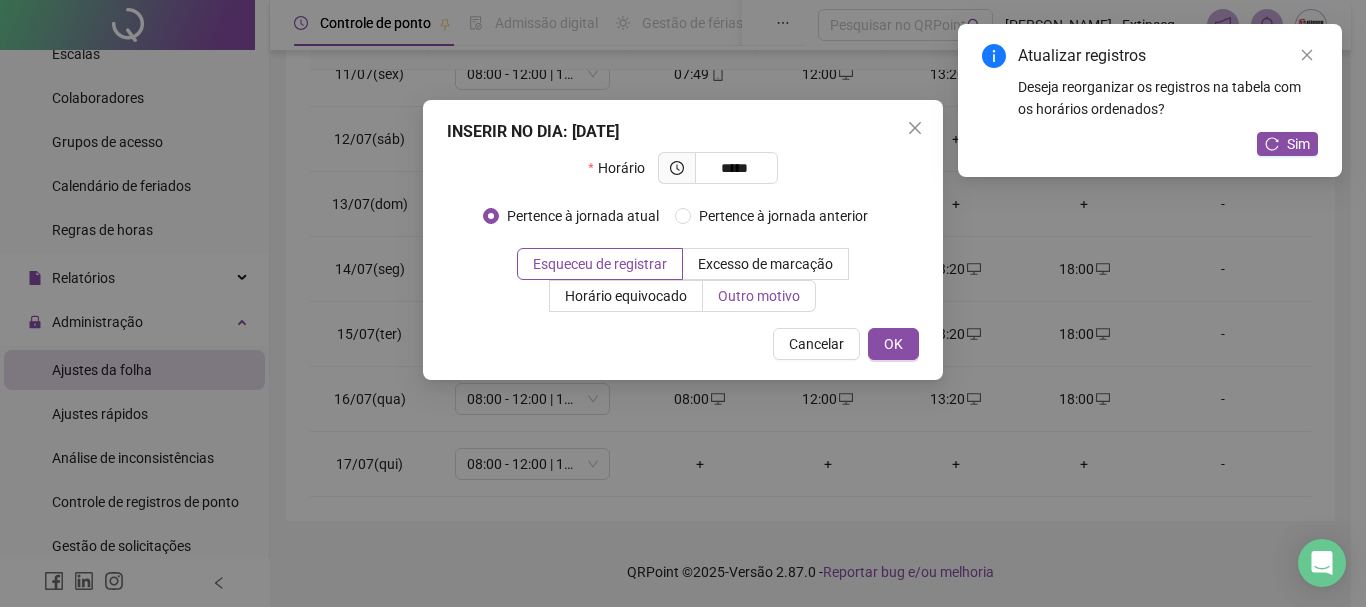 click on "Outro motivo" at bounding box center (759, 296) 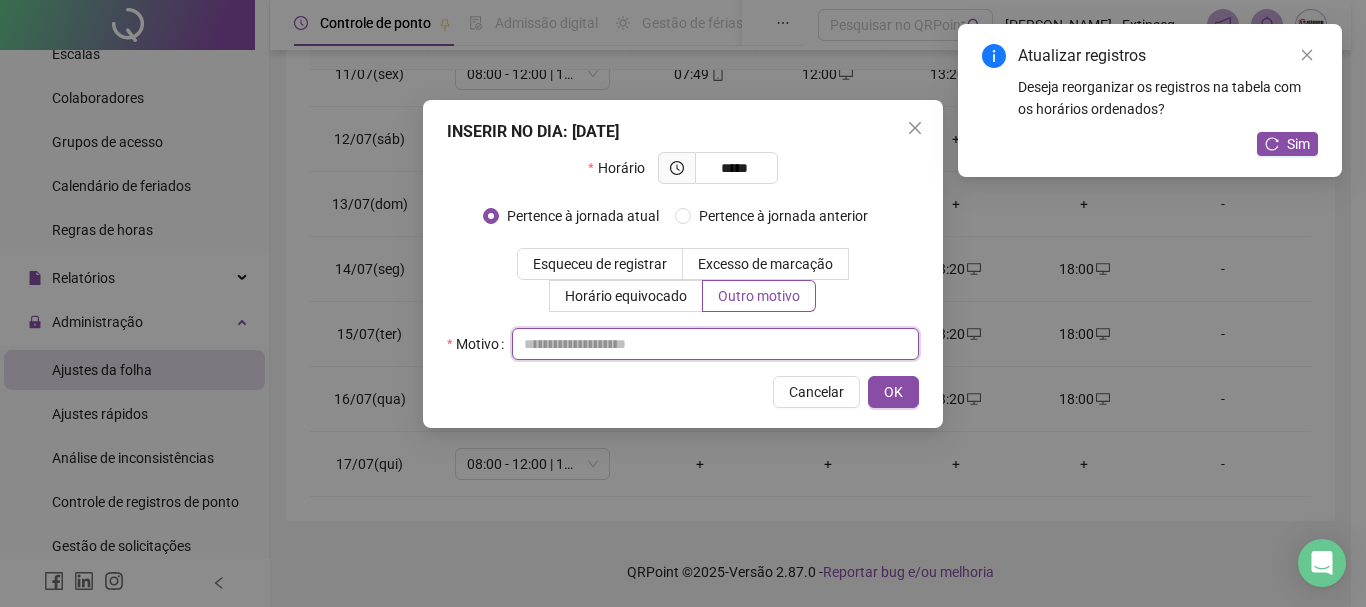 click at bounding box center [715, 344] 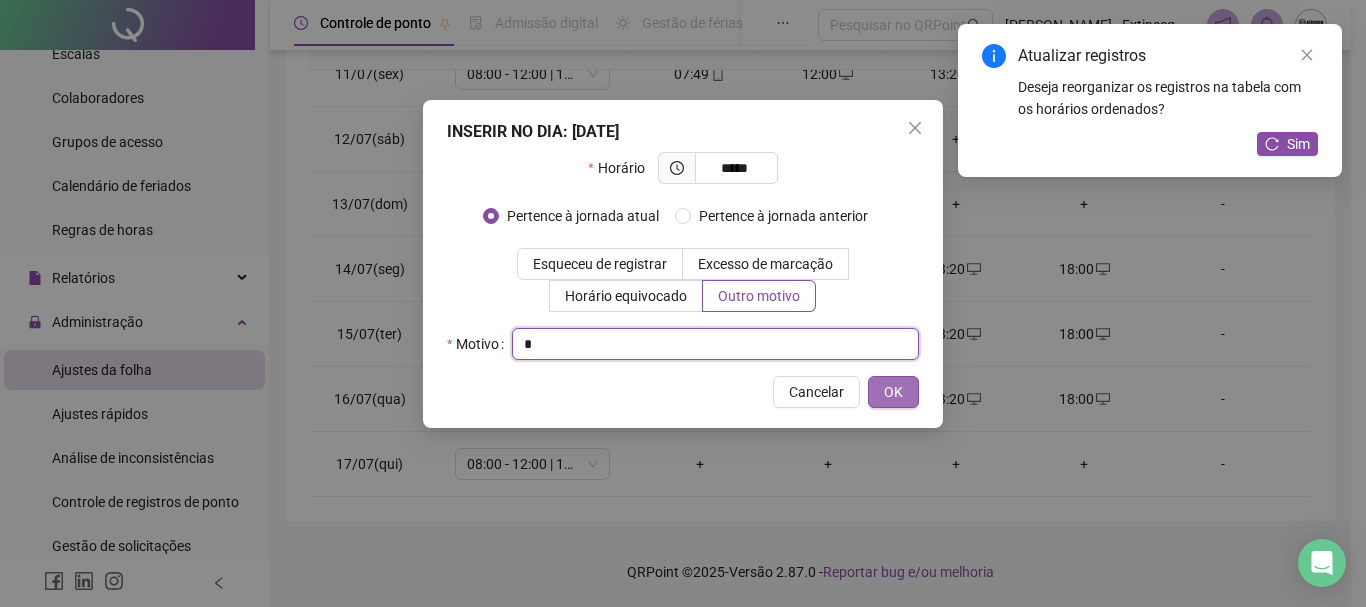 type on "*" 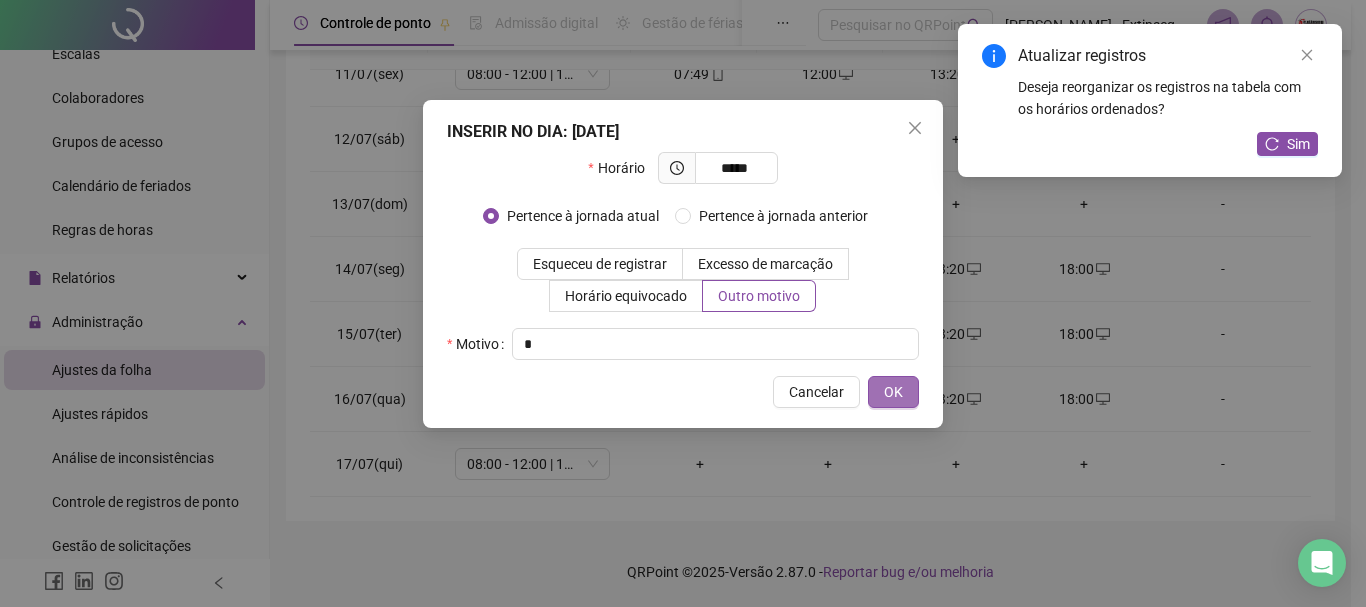 click on "OK" at bounding box center [893, 392] 